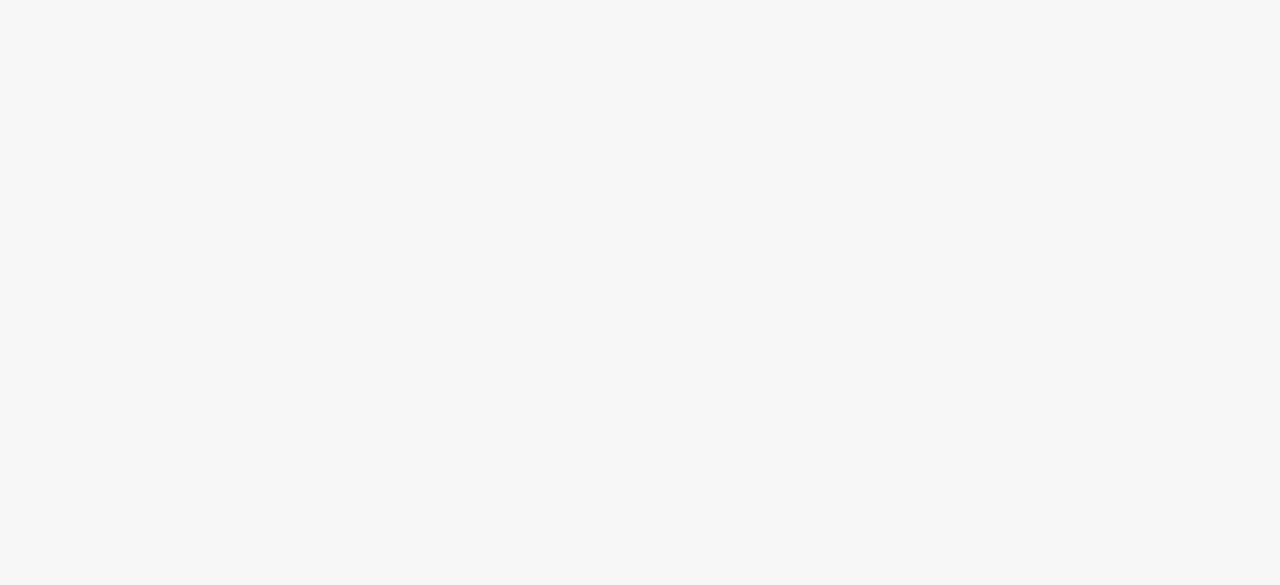 scroll, scrollTop: 0, scrollLeft: 0, axis: both 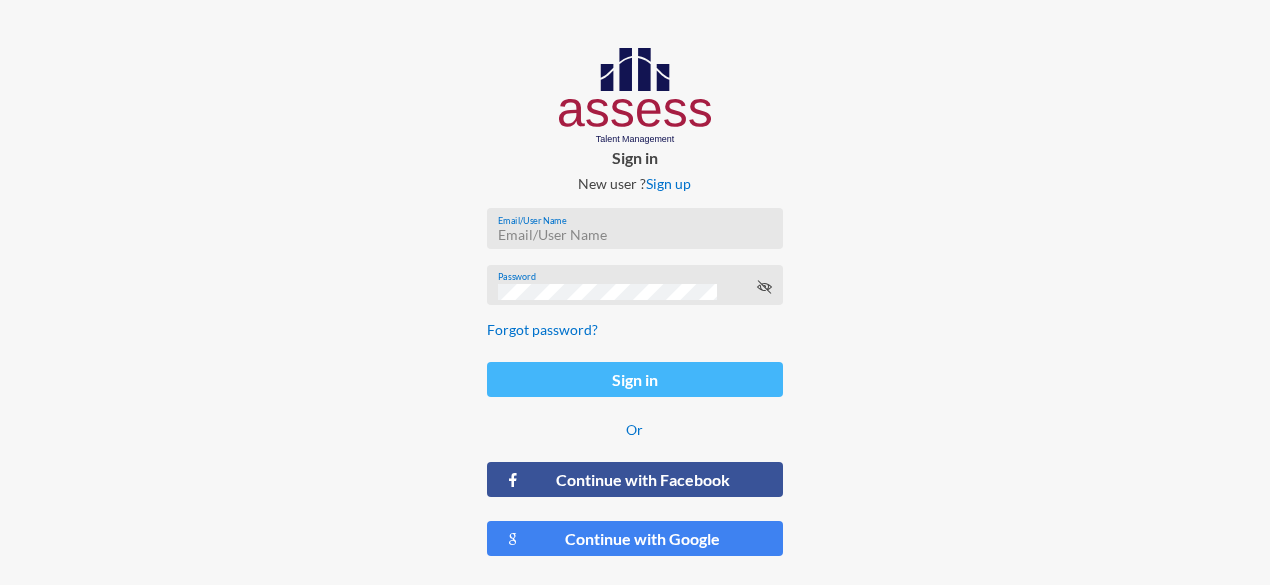 type on "[FIRST] [LAST]" 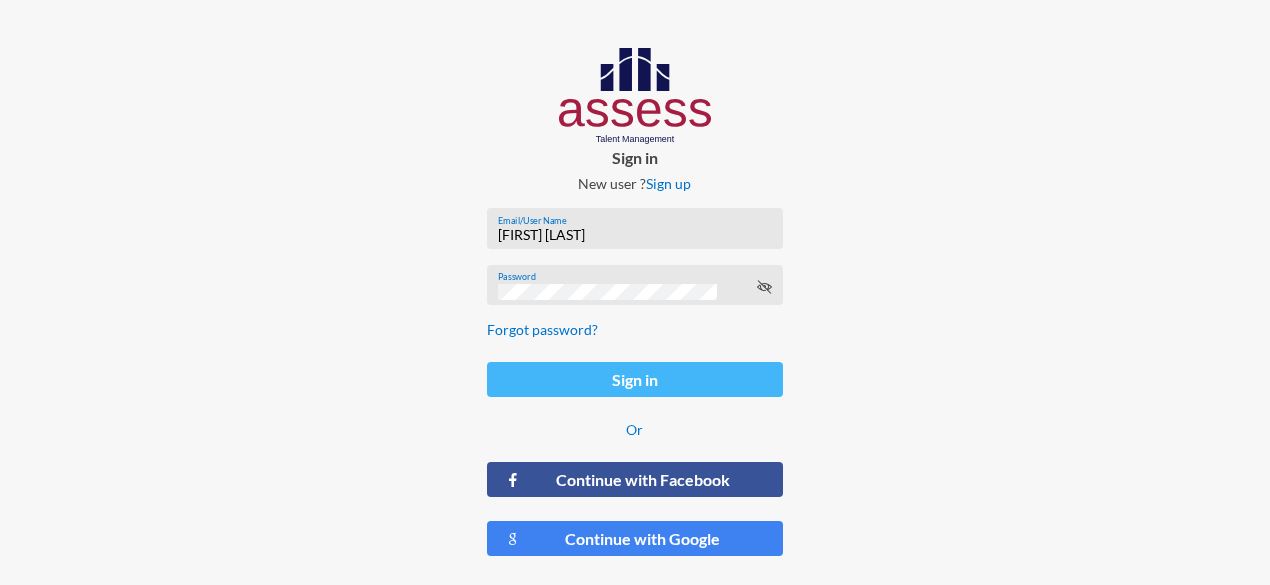 click on "Sign in" at bounding box center [634, 379] 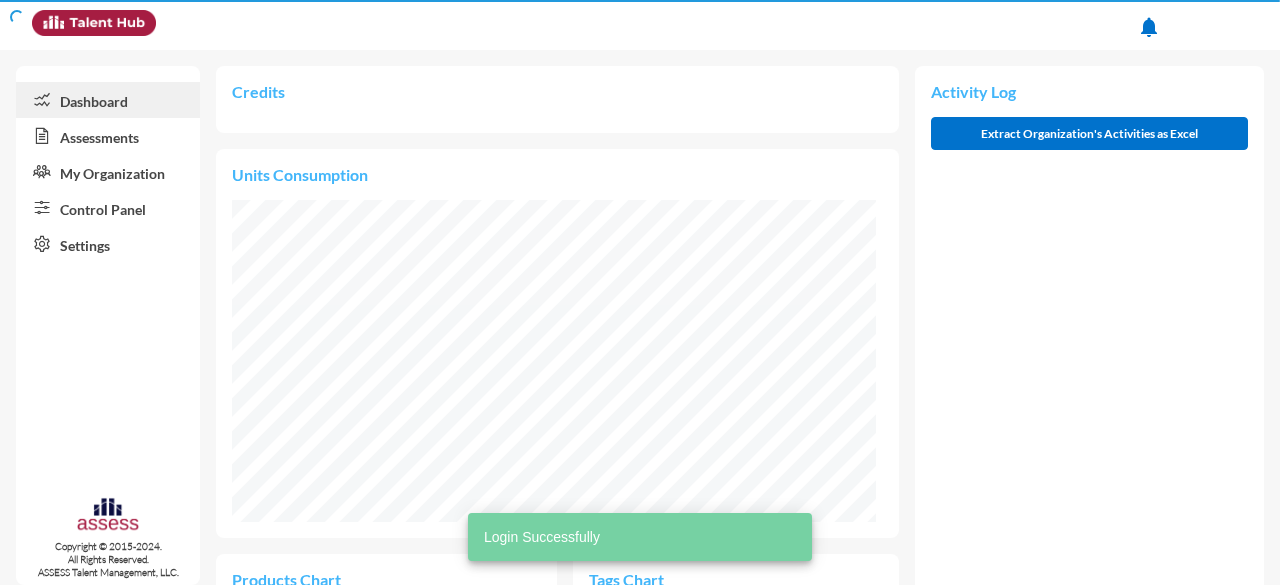 scroll, scrollTop: 999678, scrollLeft: 999356, axis: both 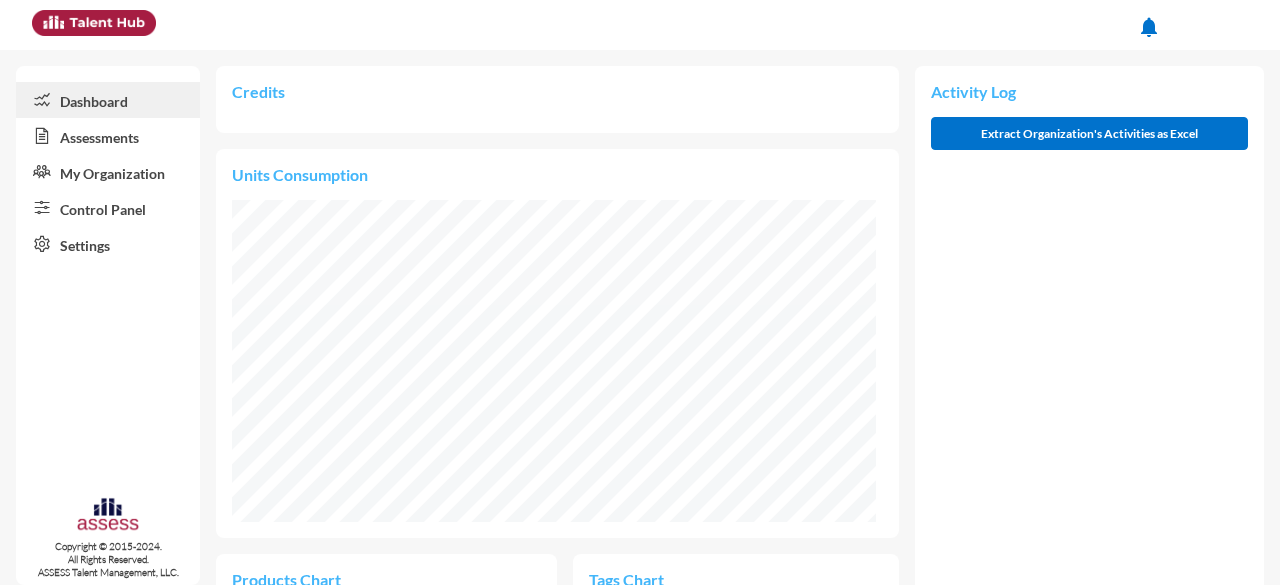 click on "Assessments" at bounding box center (108, 136) 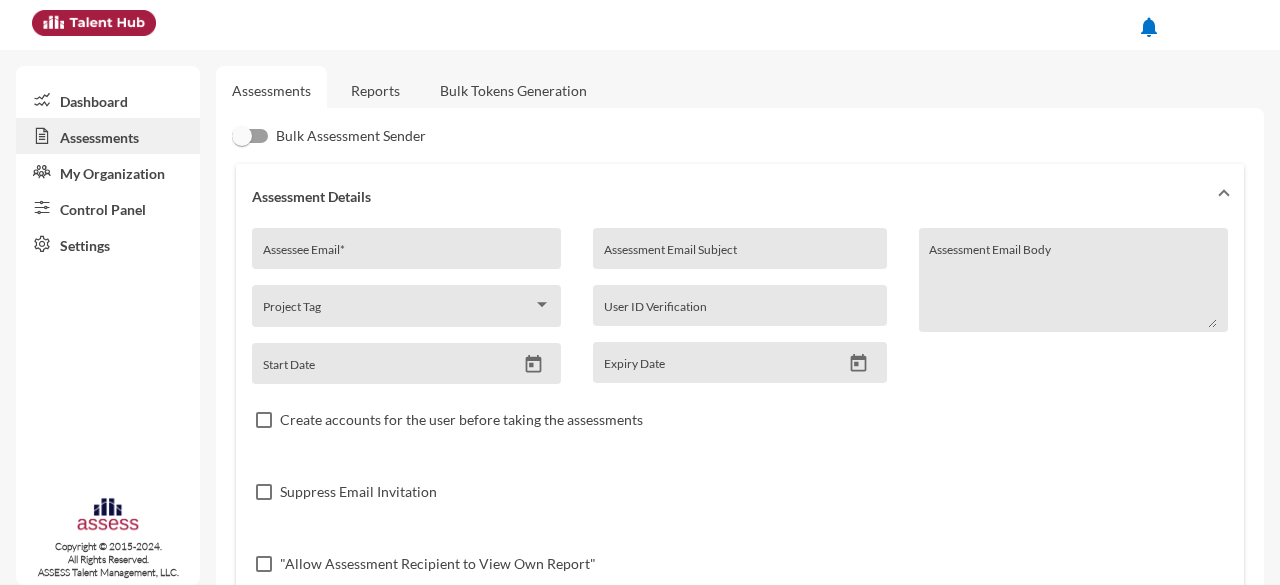 click on "Assessments" at bounding box center [271, 90] 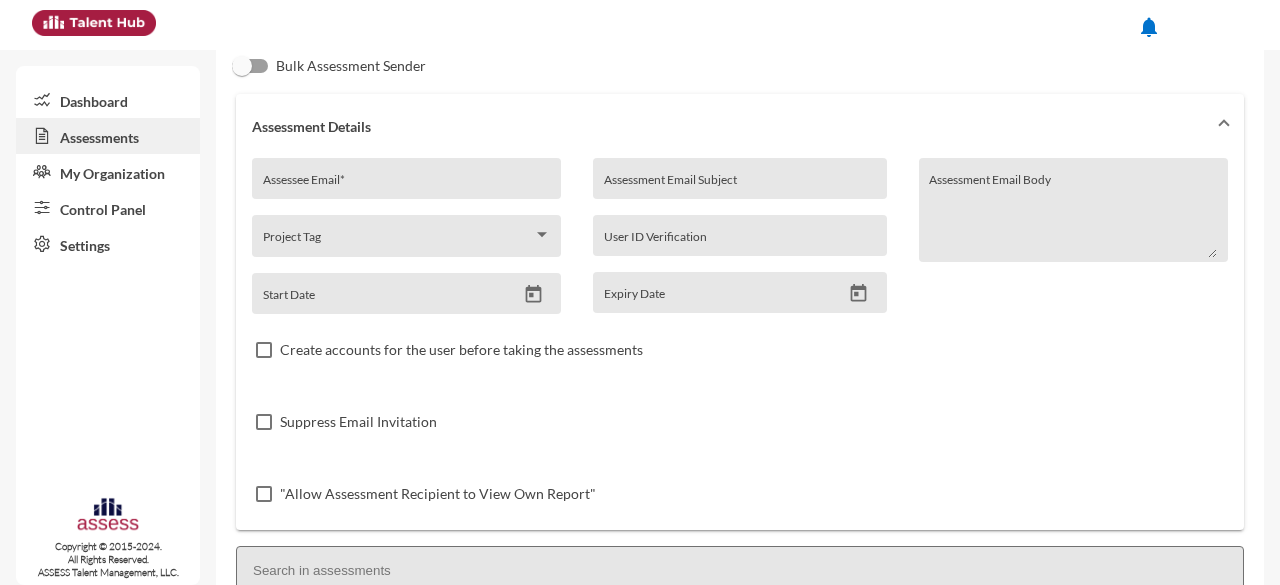 scroll, scrollTop: 111, scrollLeft: 0, axis: vertical 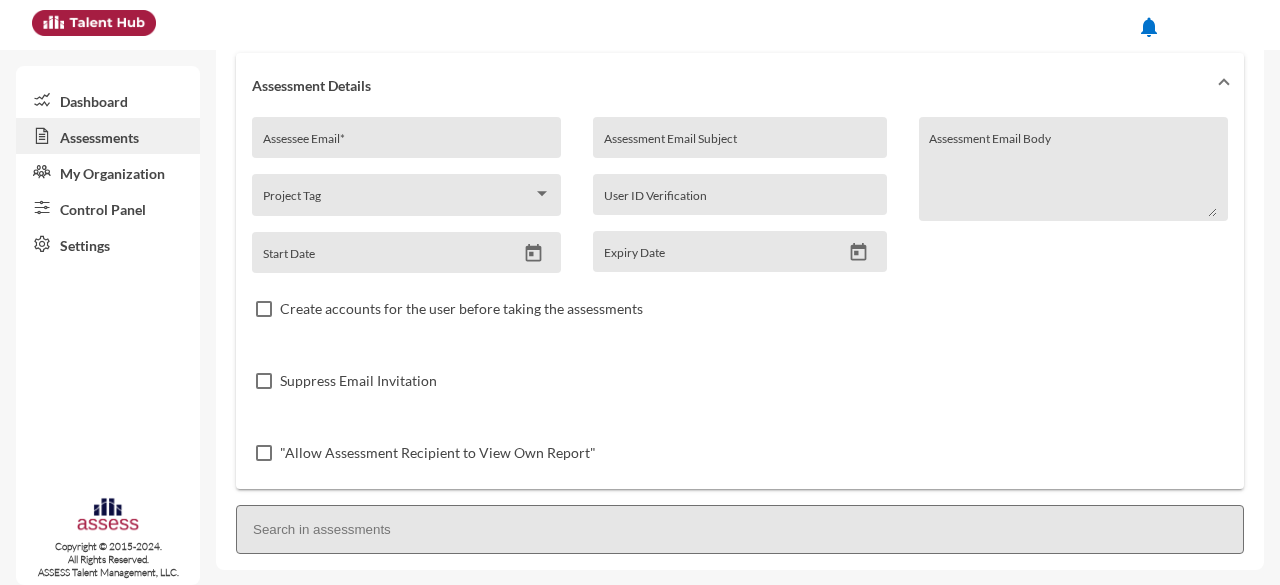 click on "My Organization" at bounding box center [108, 172] 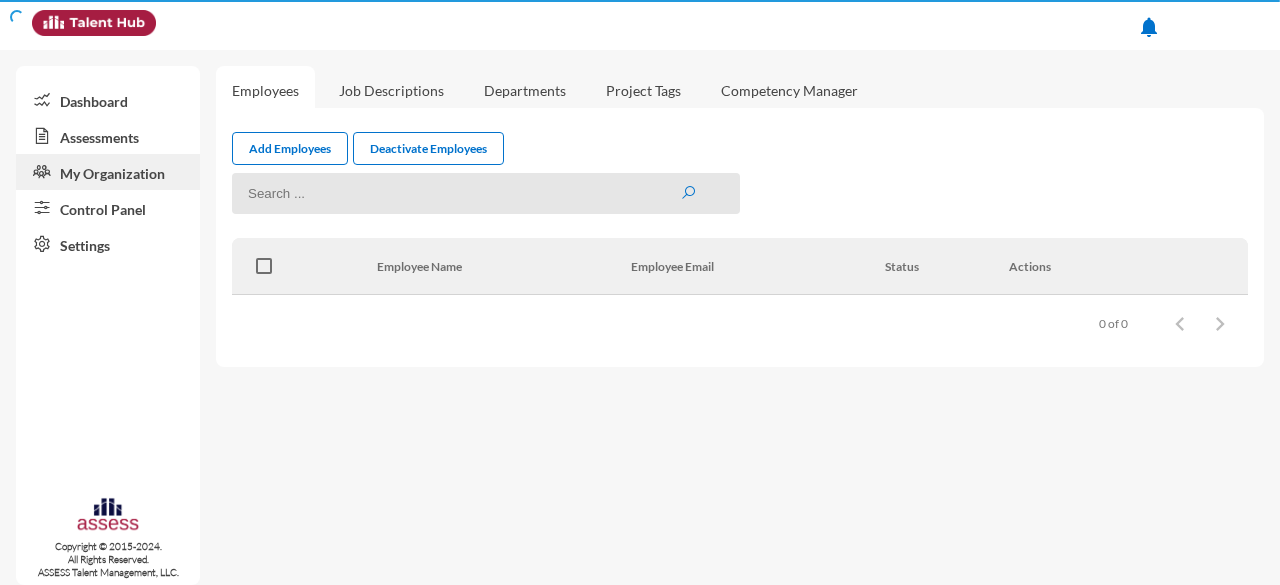 scroll, scrollTop: 0, scrollLeft: 0, axis: both 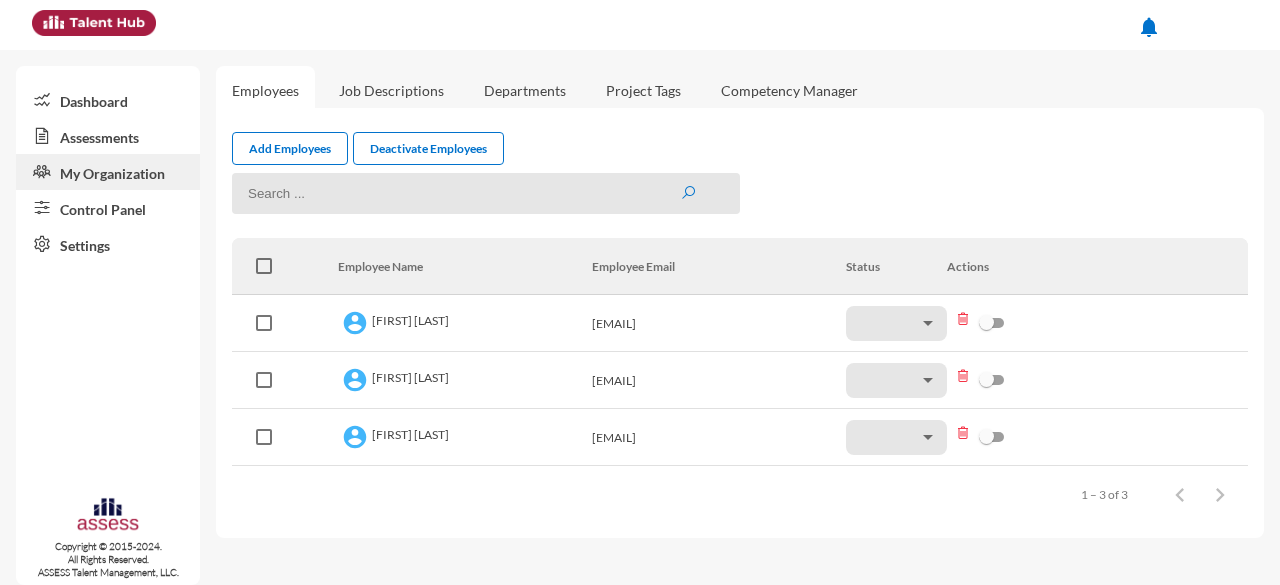 click on "Assessments" at bounding box center [108, 136] 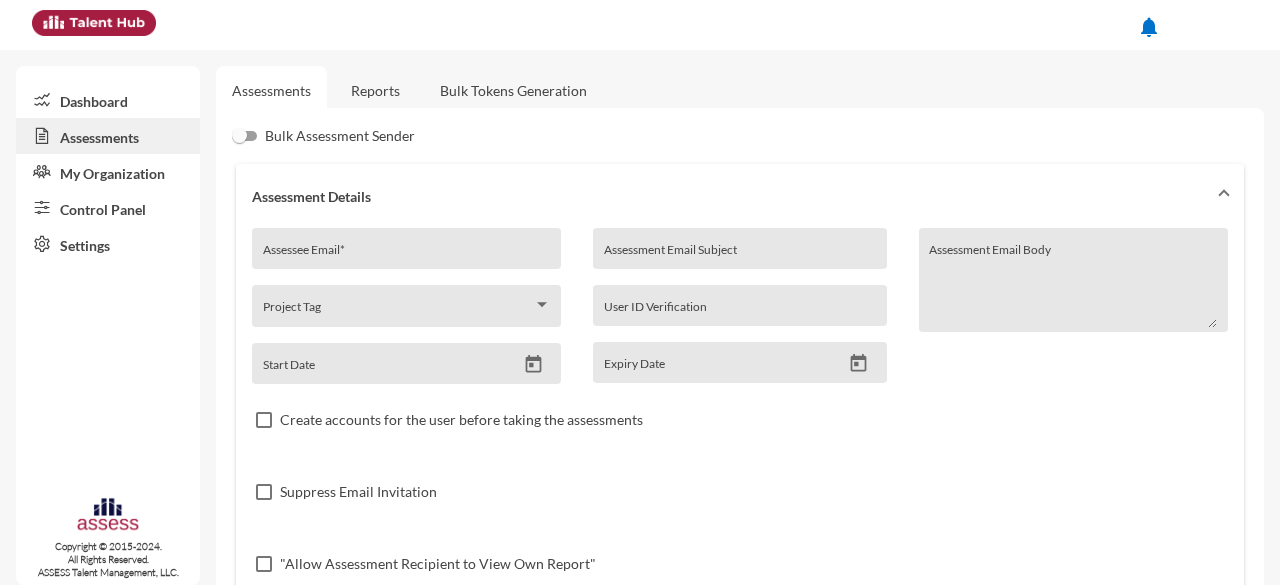 click on "Dashboard" at bounding box center (108, 100) 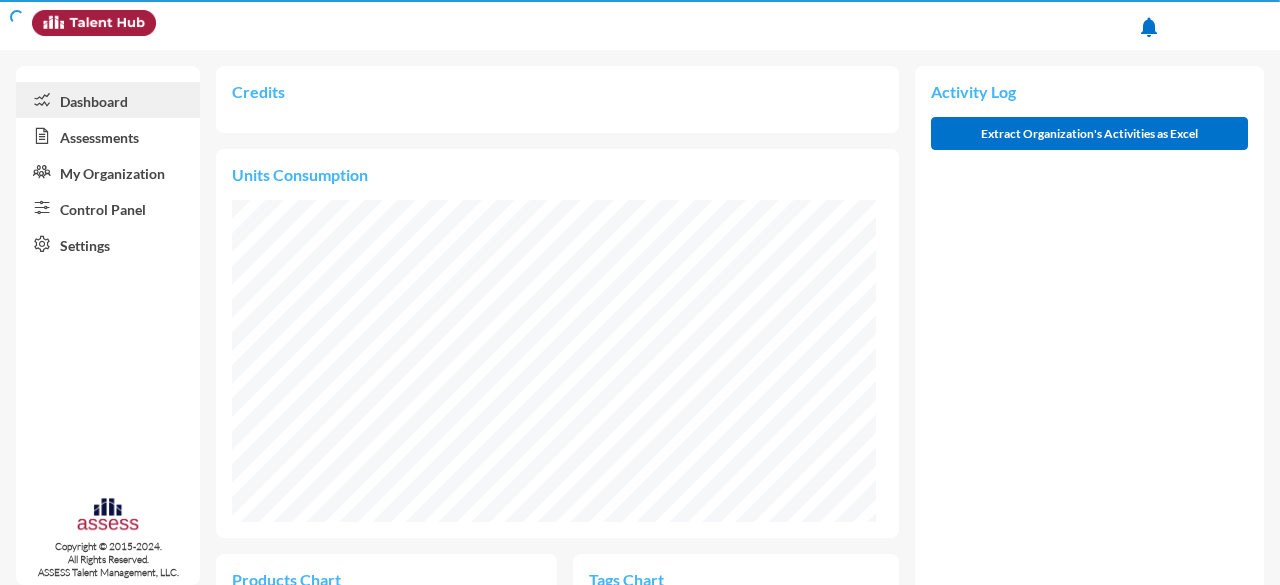 scroll, scrollTop: 999678, scrollLeft: 999356, axis: both 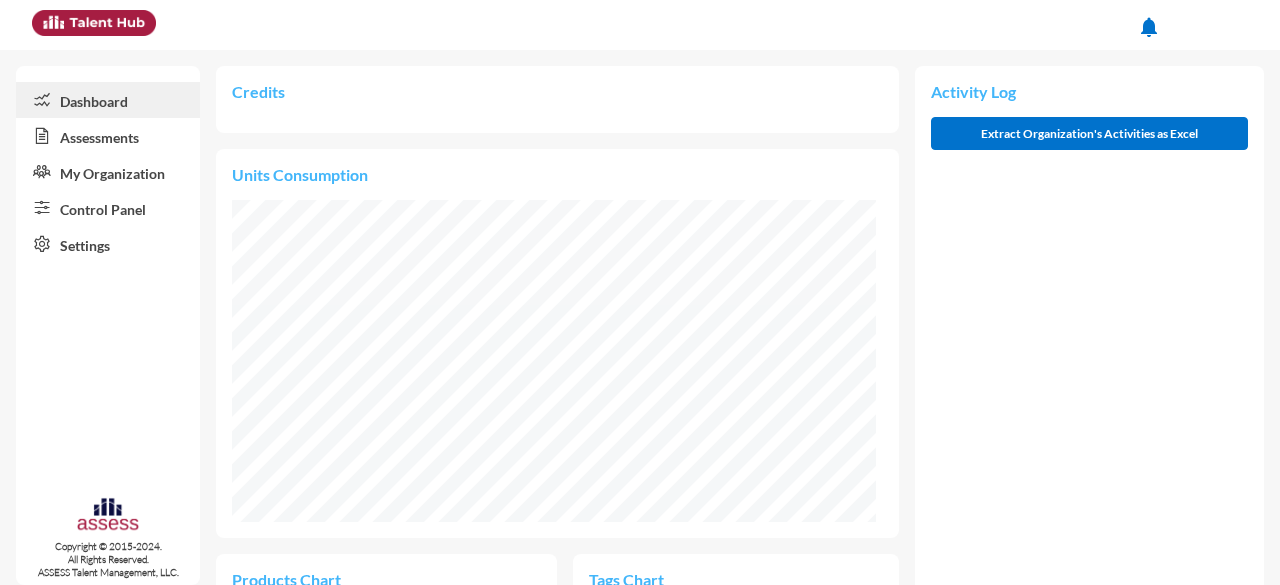 click on "Assessments" at bounding box center [108, 136] 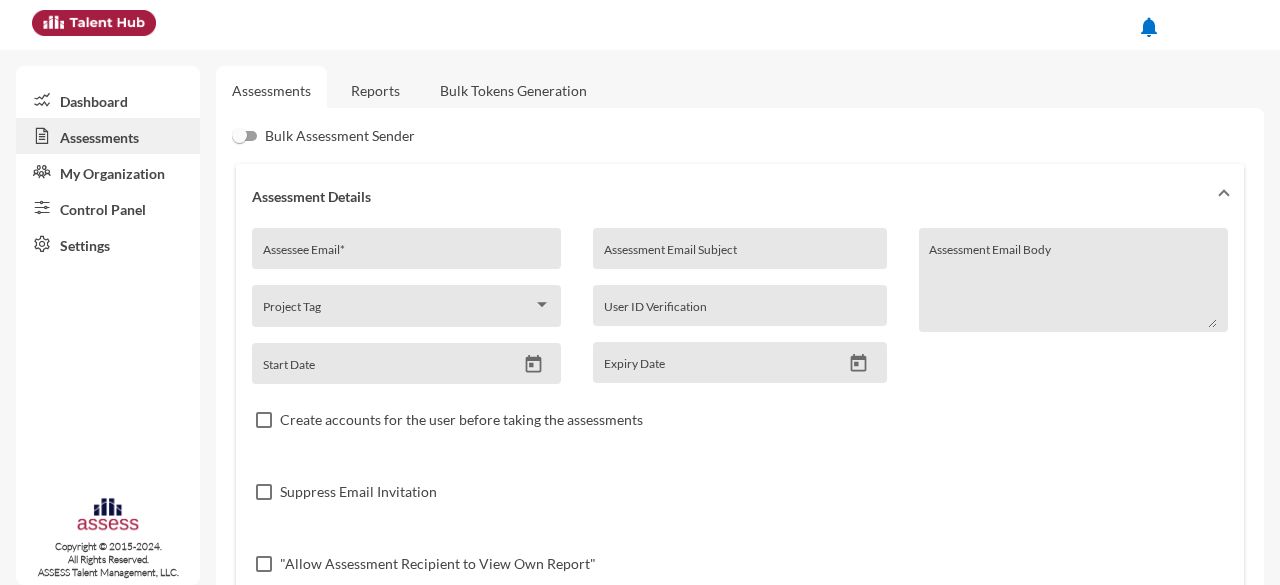 click on "My Organization" at bounding box center [108, 172] 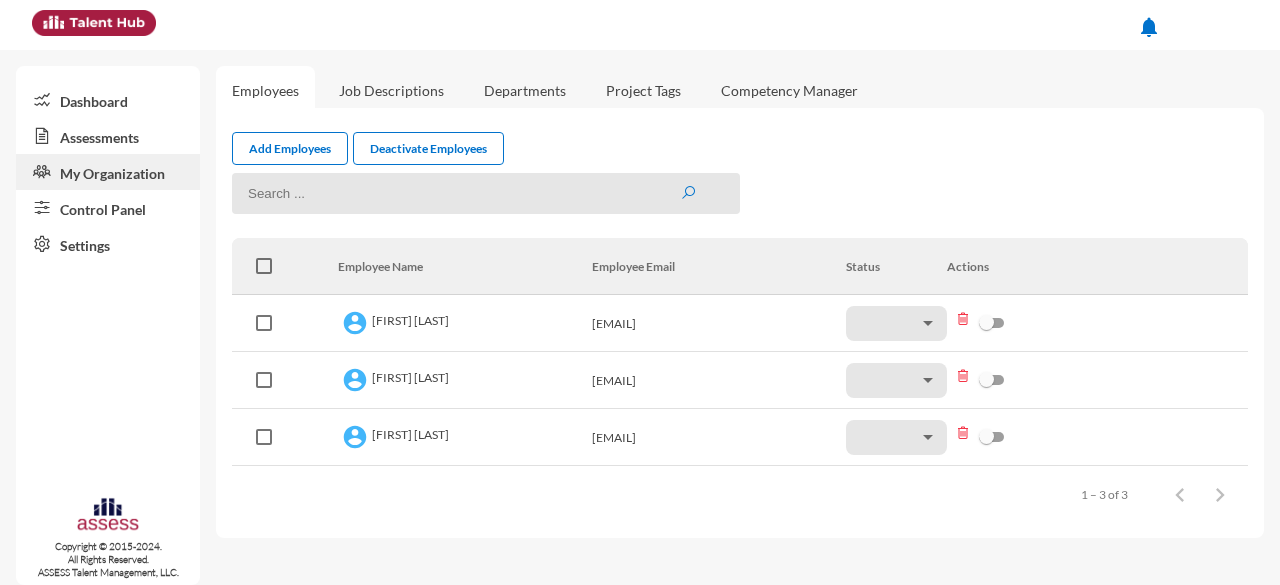 click on "Items per page:  25  1 – 3 of 3" at bounding box center (740, 494) 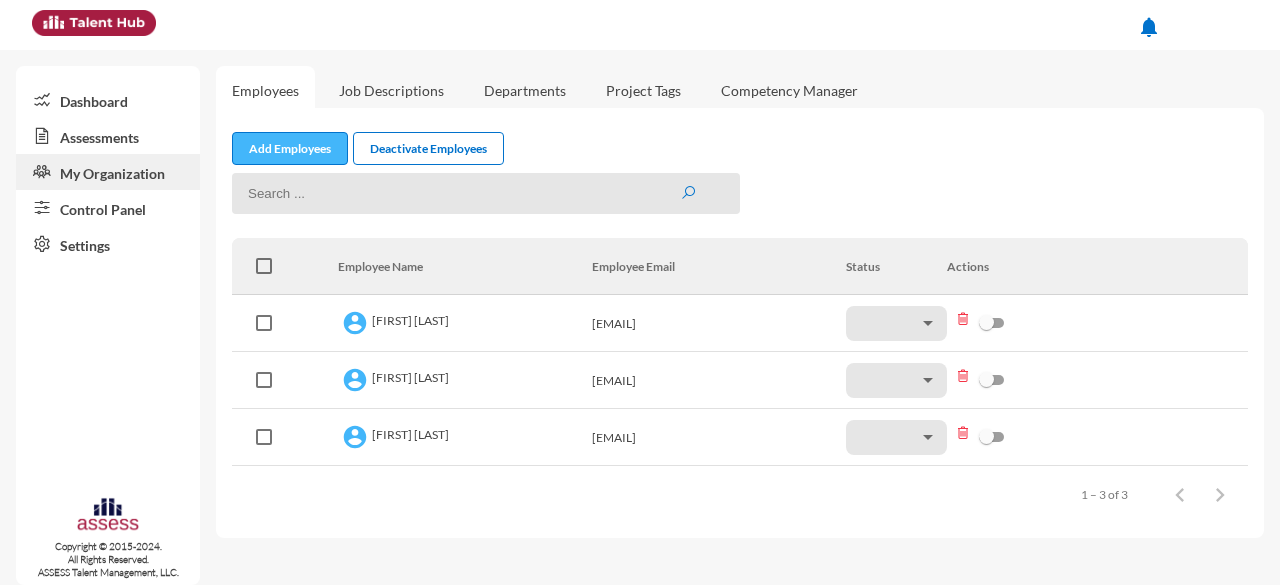 click on "Add Employees" at bounding box center [290, 148] 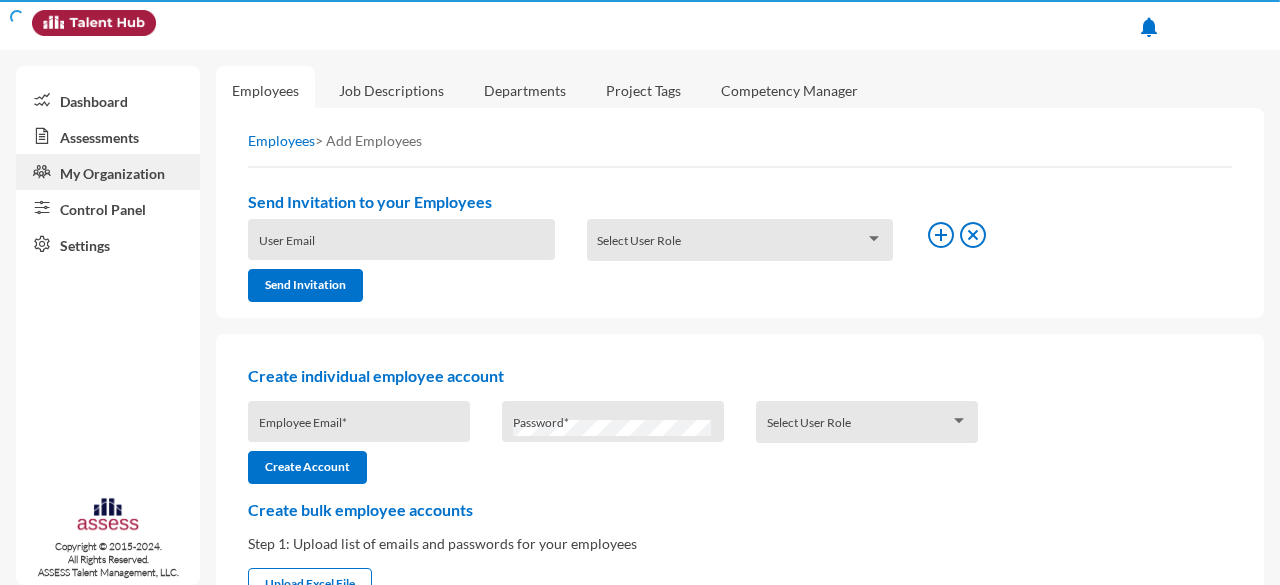 type on "Ahmed Mokbel" 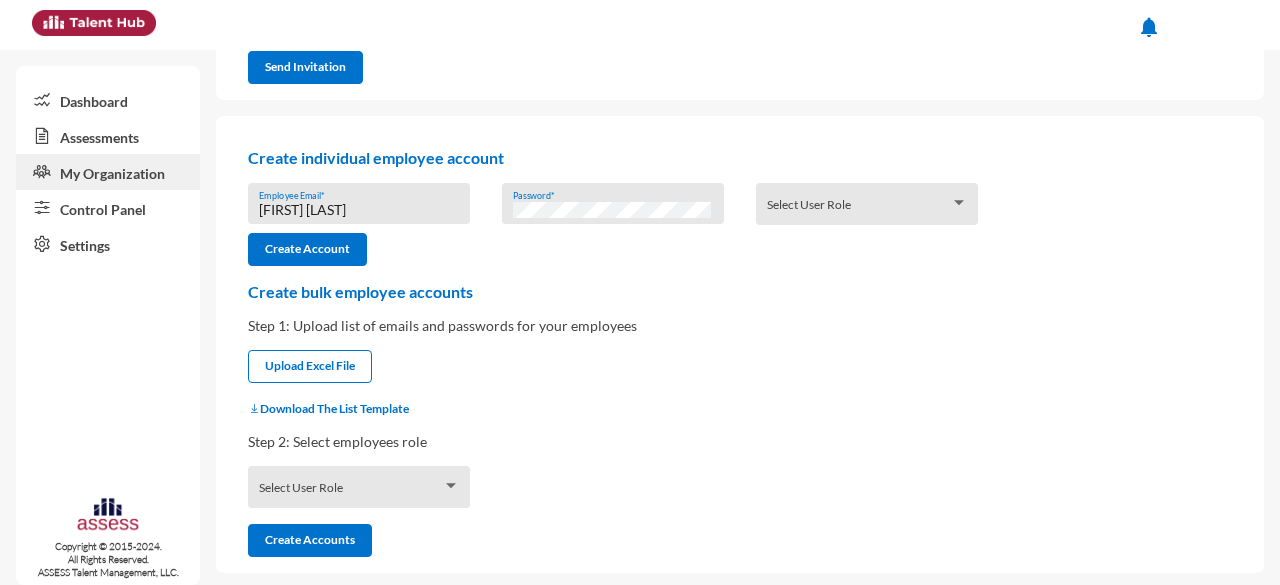 scroll, scrollTop: 224, scrollLeft: 0, axis: vertical 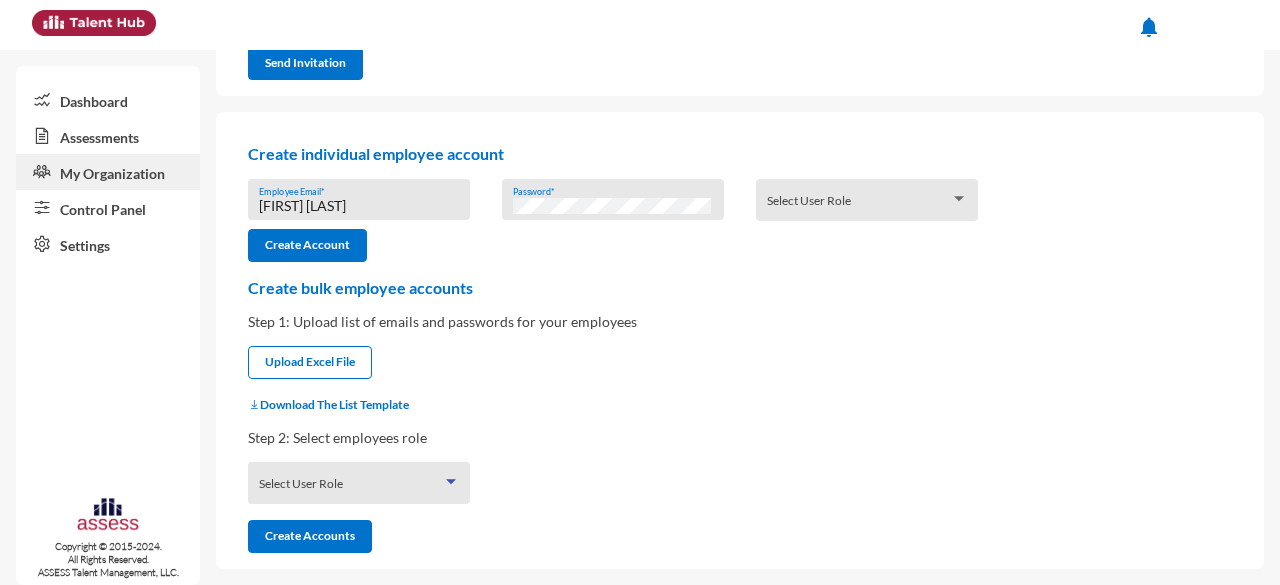click at bounding box center [451, 481] 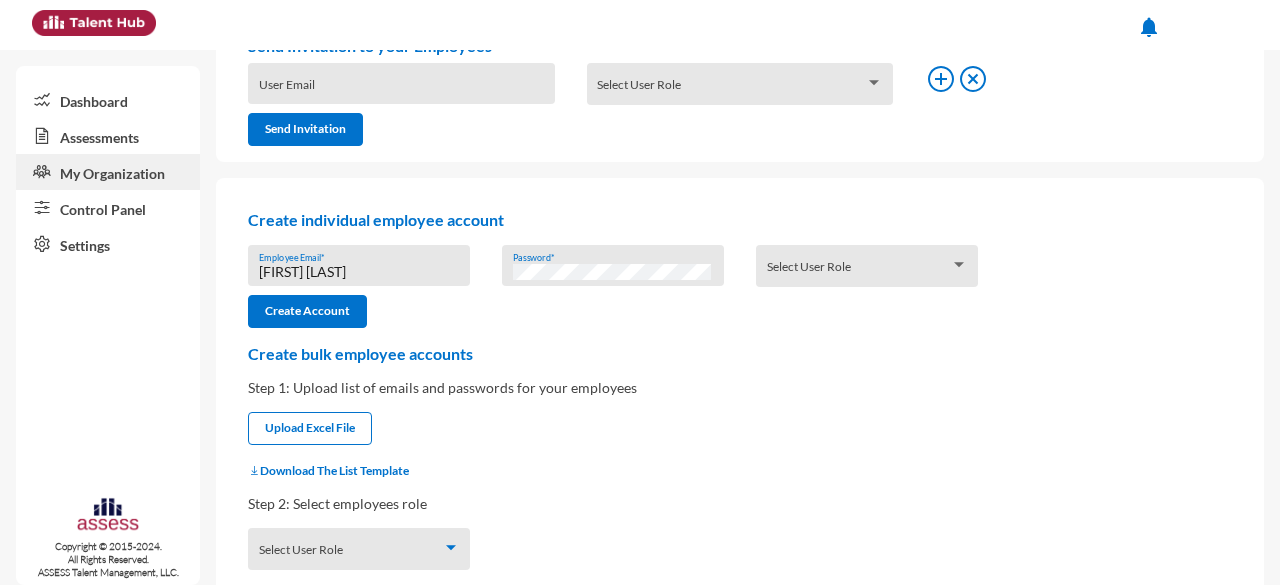 scroll, scrollTop: 124, scrollLeft: 0, axis: vertical 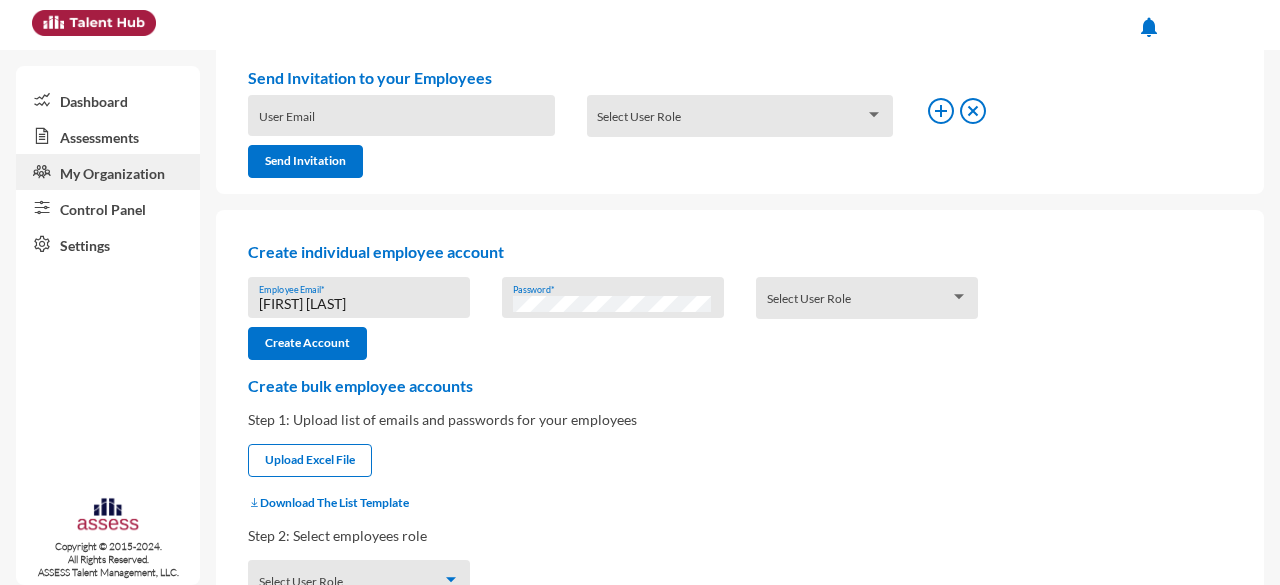 click at bounding box center (858, 304) 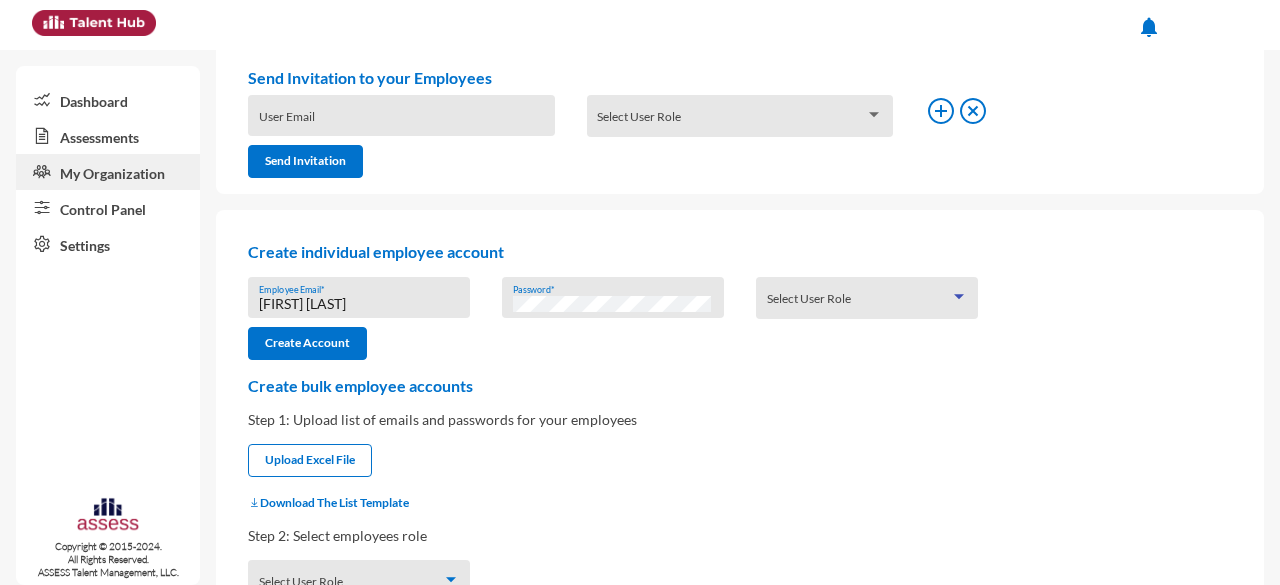 click at bounding box center (858, 304) 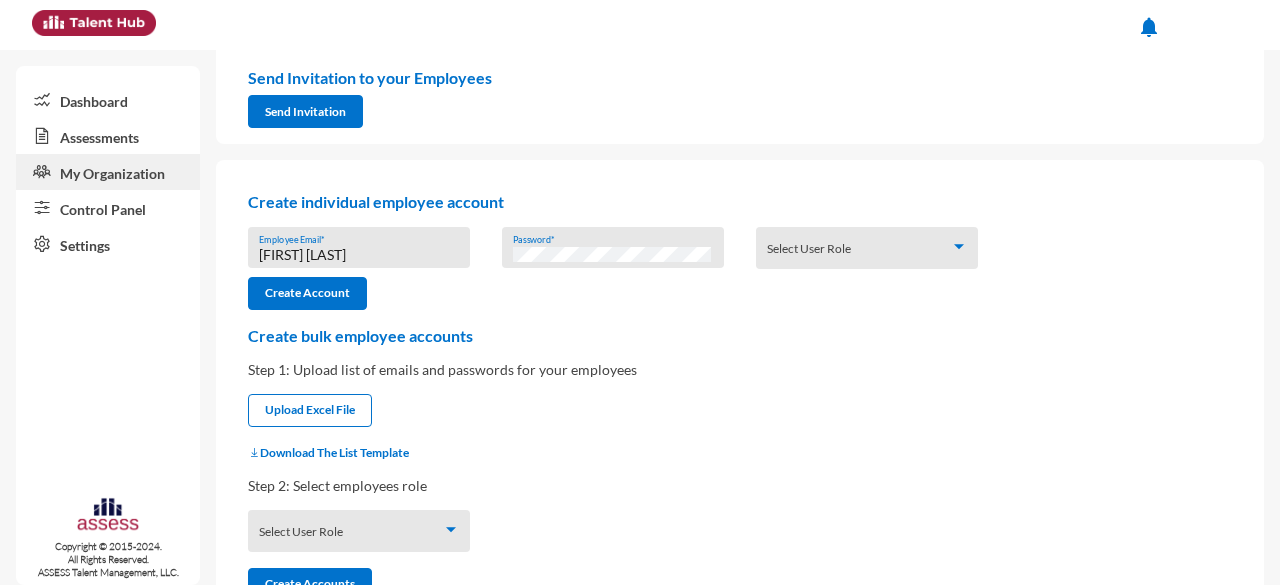 click on "Assessments" at bounding box center [108, 136] 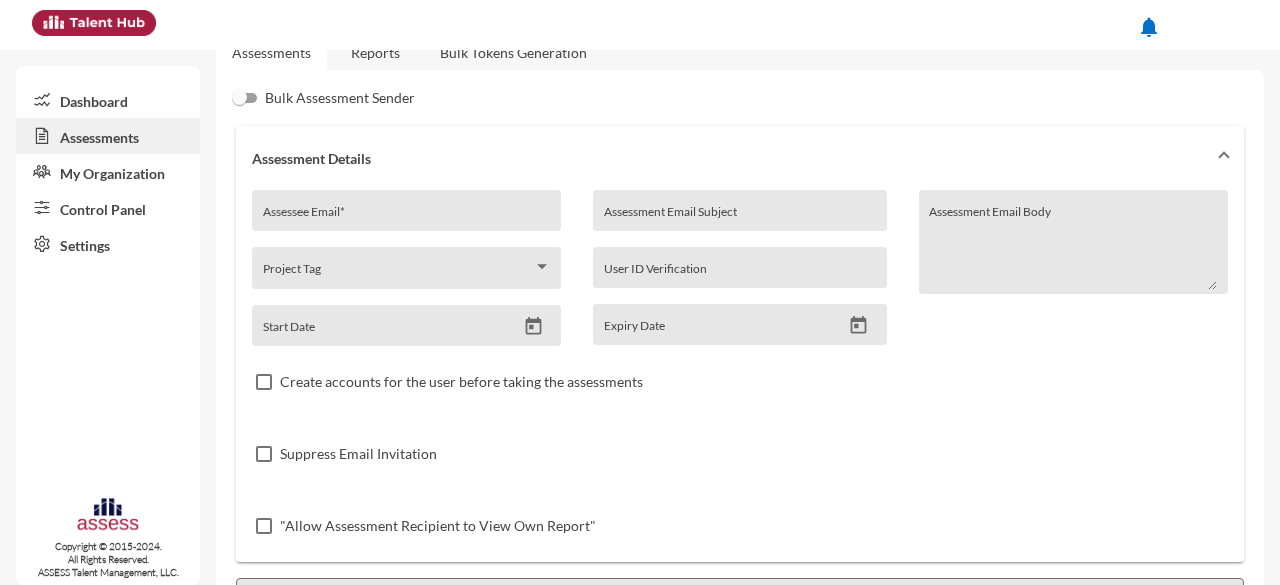 scroll, scrollTop: 11, scrollLeft: 0, axis: vertical 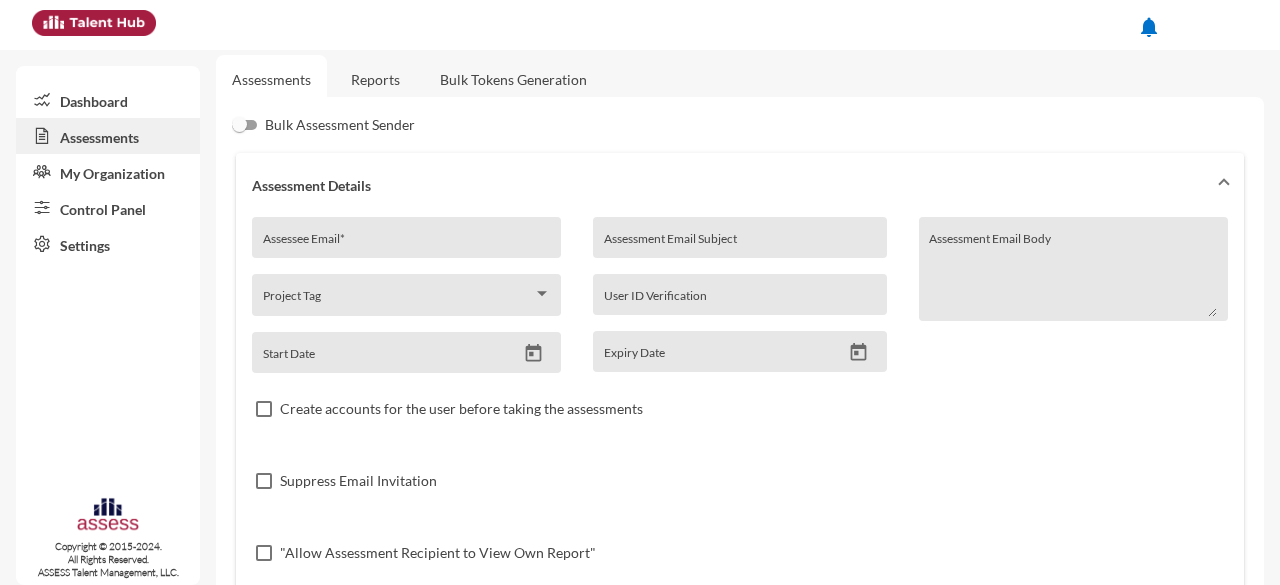 click on "Reports" at bounding box center (375, 79) 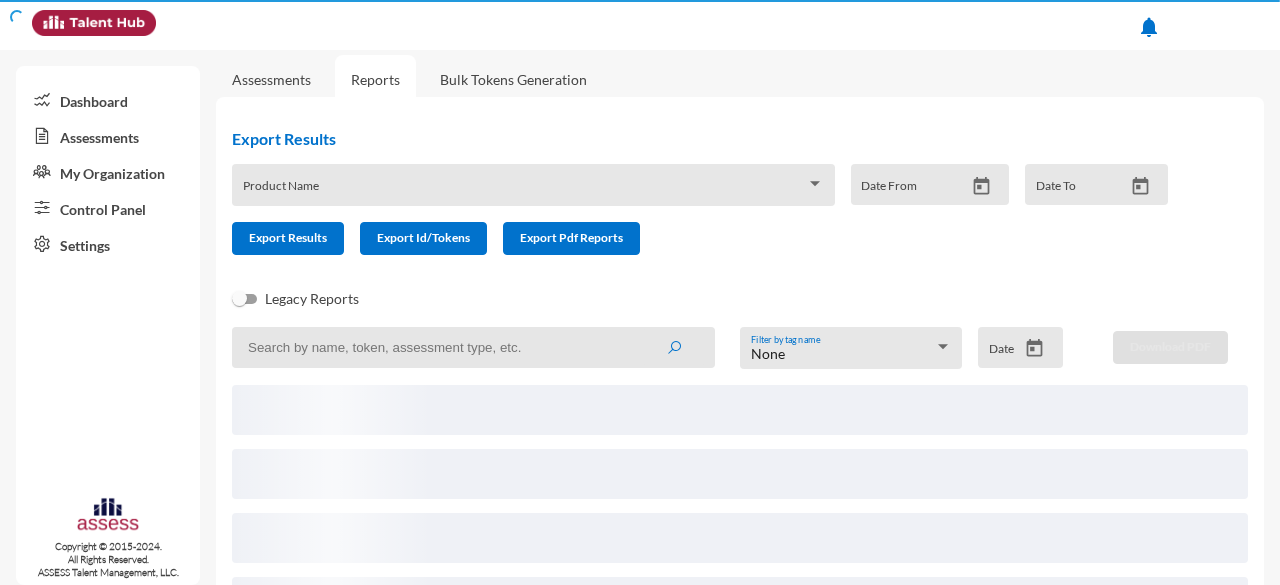 scroll, scrollTop: 0, scrollLeft: 0, axis: both 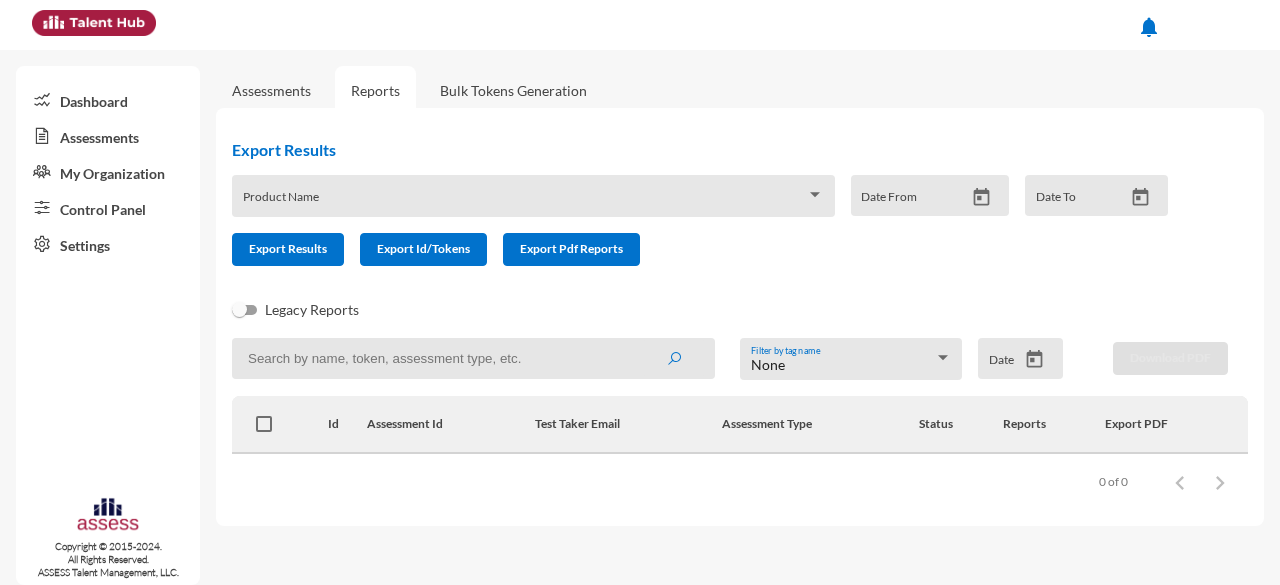 click on "Product Name" at bounding box center [534, 201] 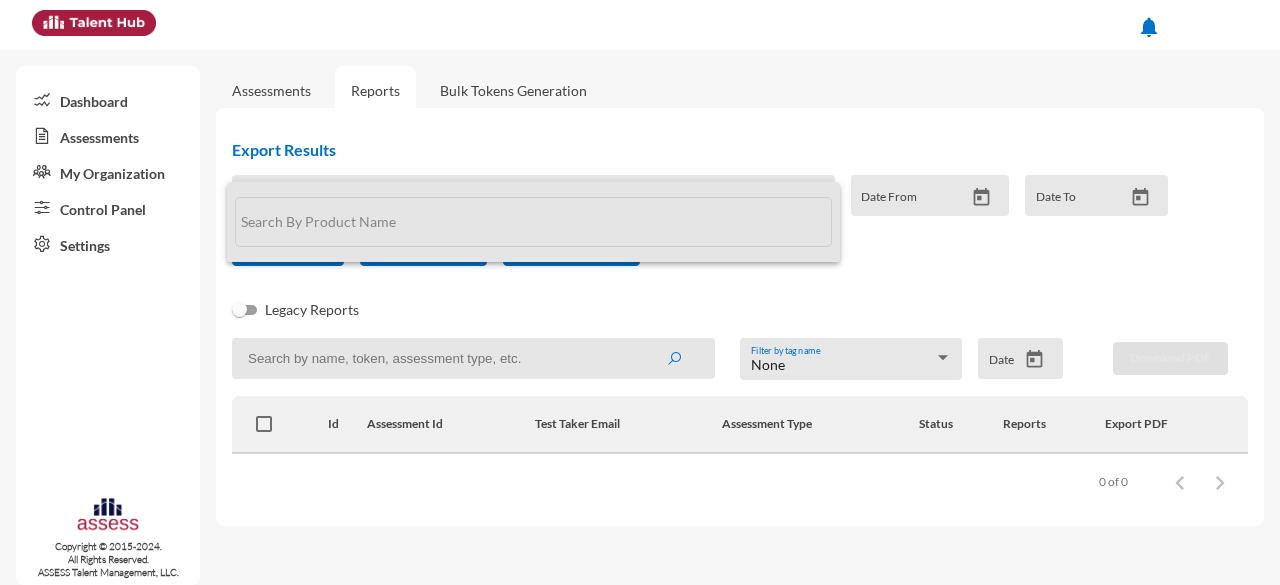 click at bounding box center (534, 222) 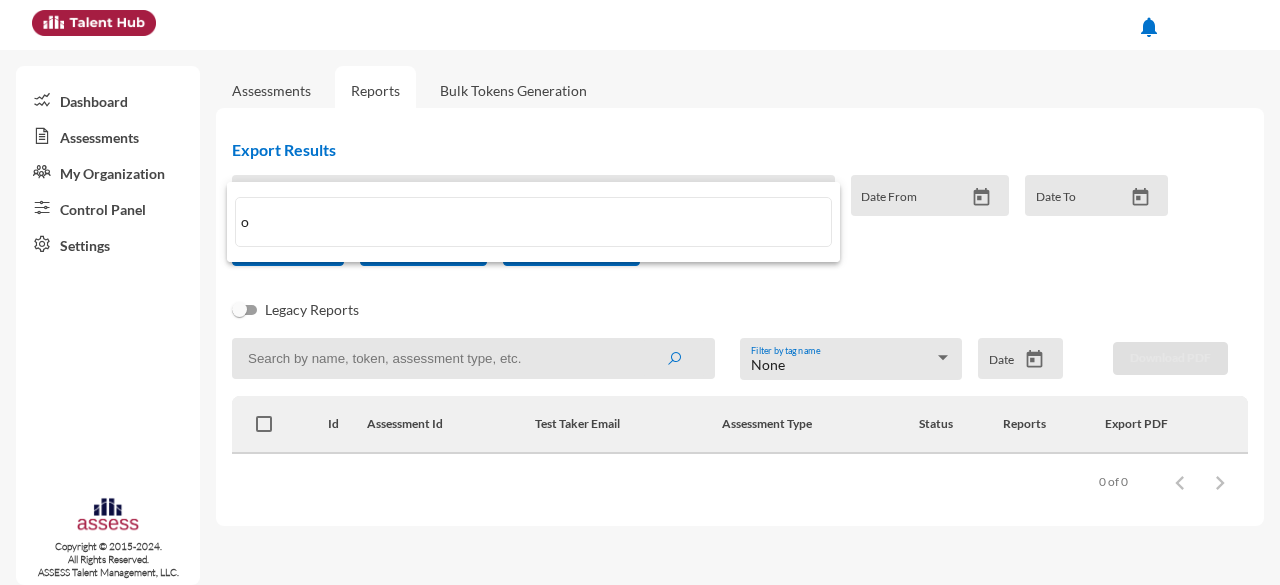 type on "o" 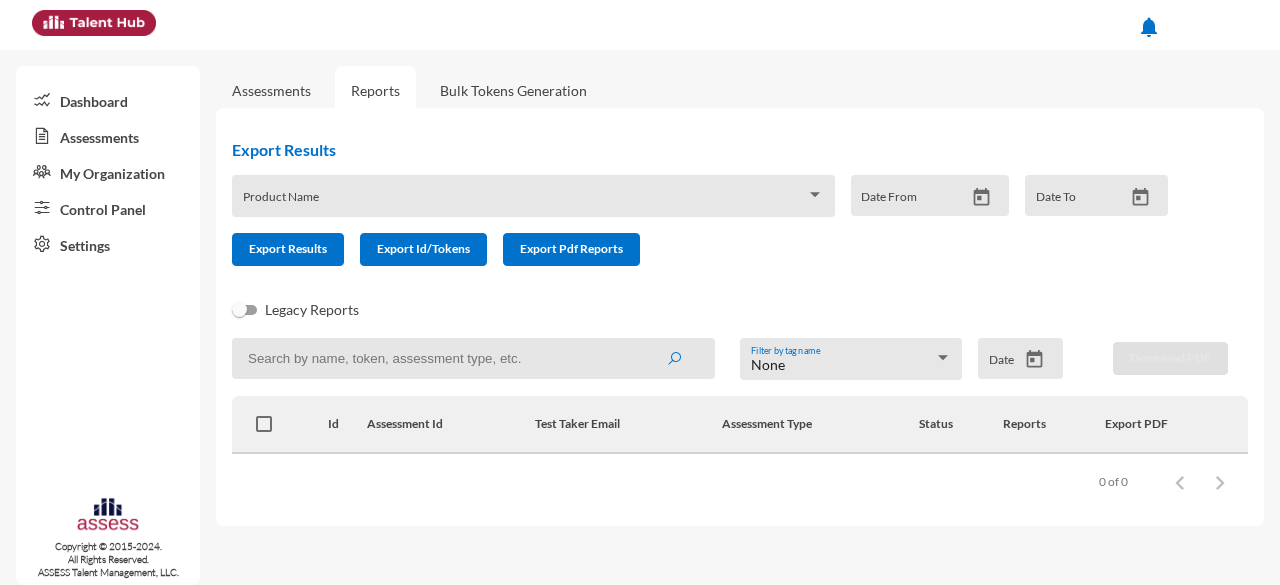 click at bounding box center (525, 203) 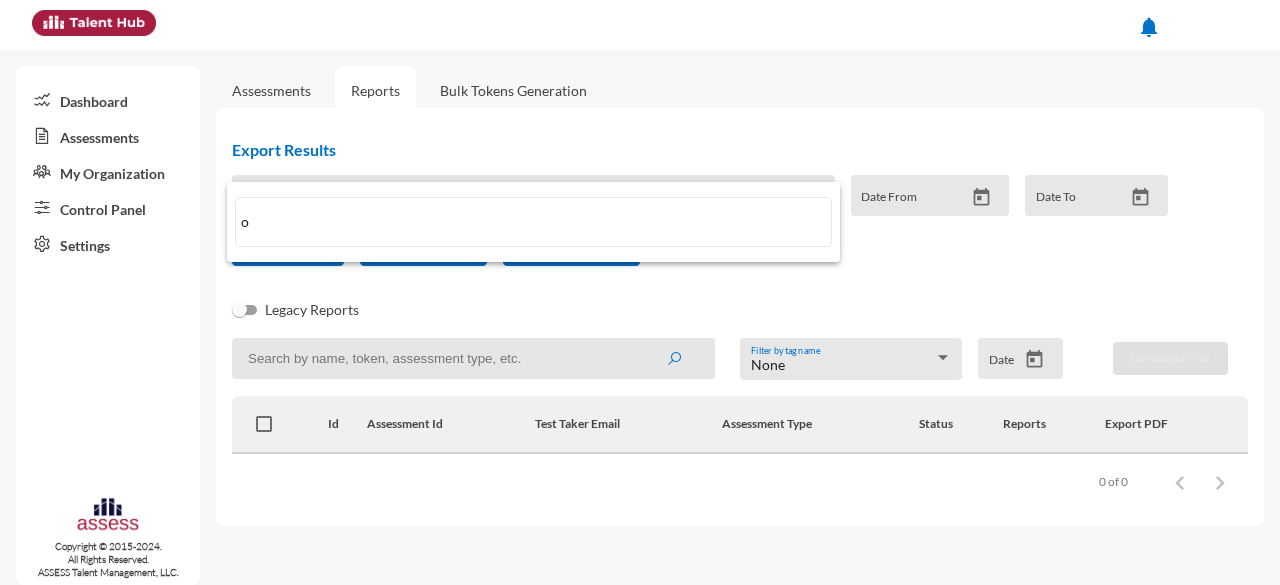 click at bounding box center [640, 292] 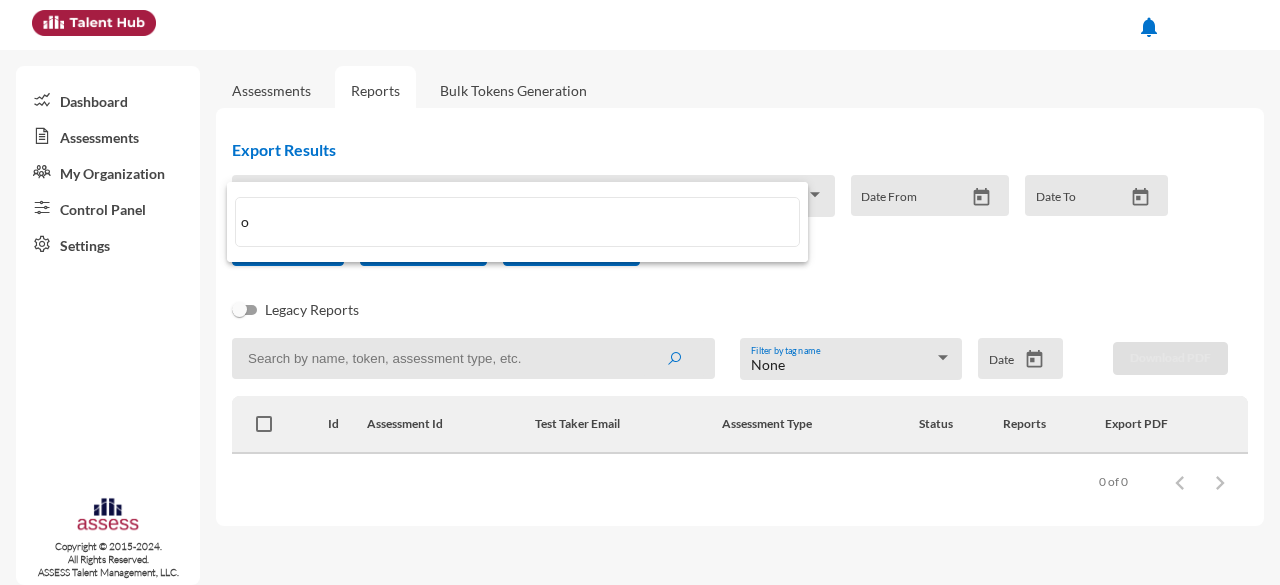 click on "Reports" at bounding box center (375, 90) 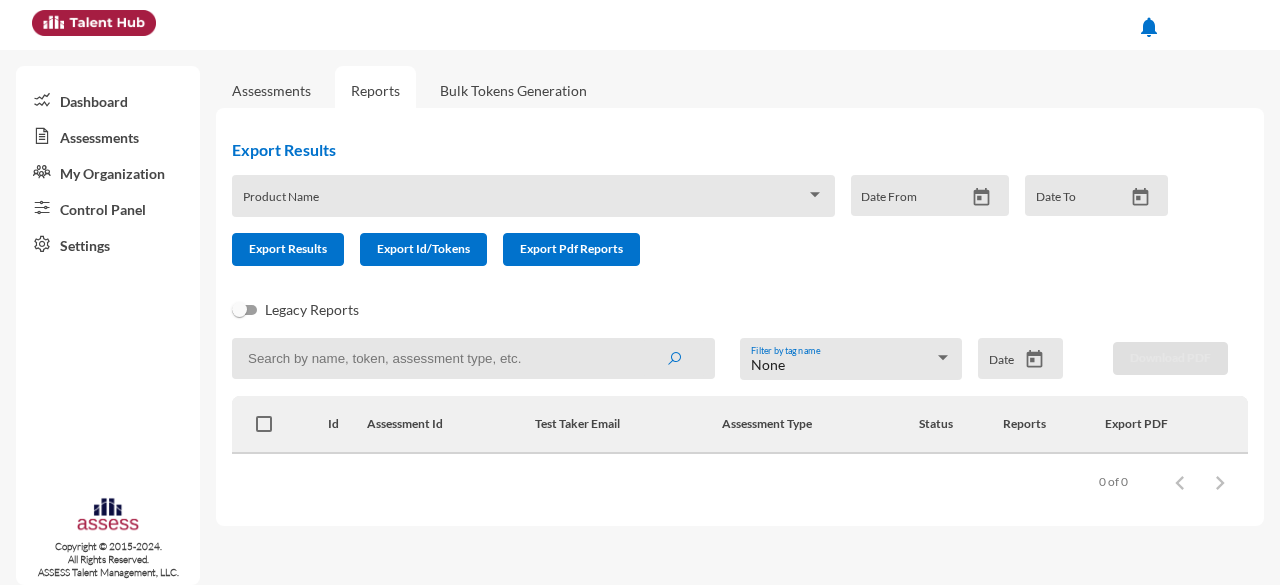 click on "Reports" at bounding box center [375, 90] 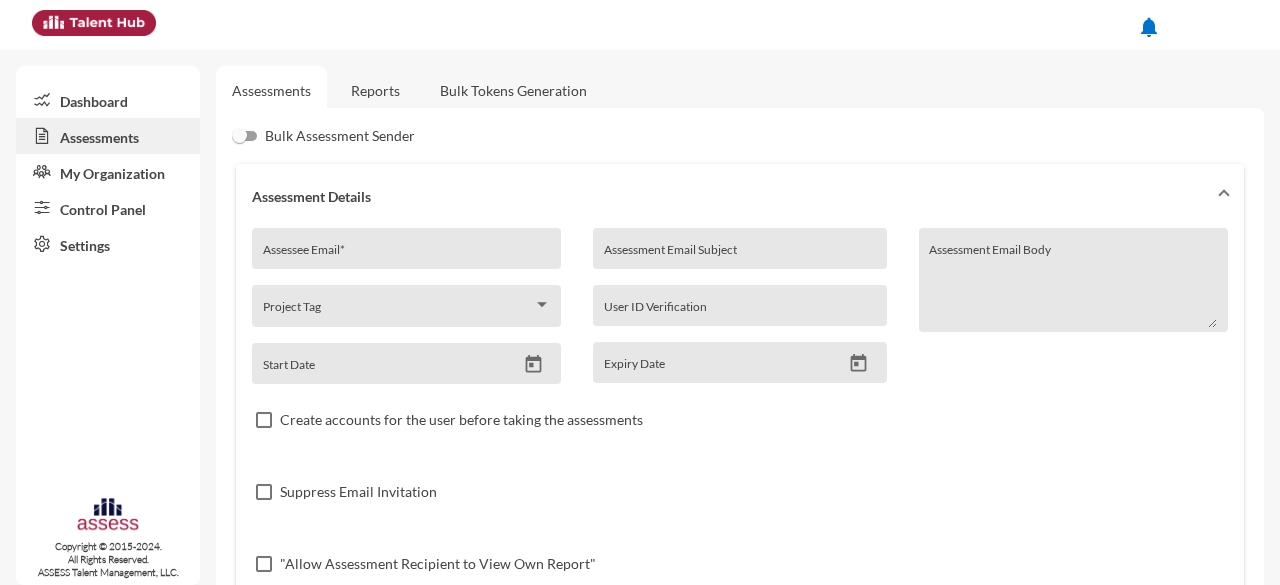 click on "My Organization" at bounding box center (108, 172) 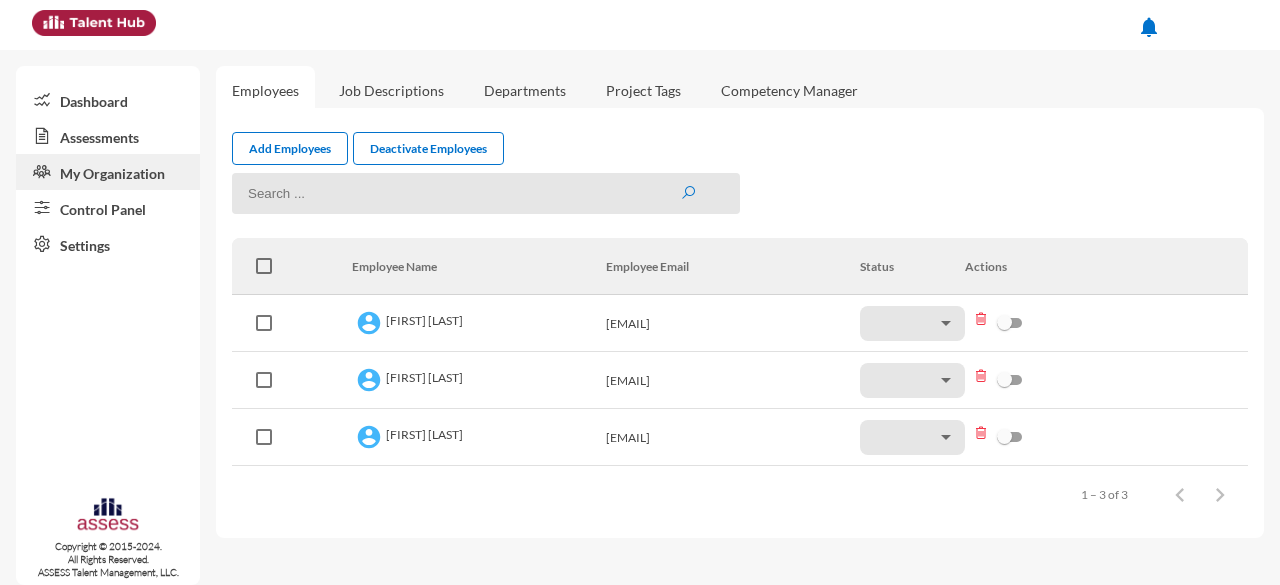 click on "Assessments" at bounding box center (108, 136) 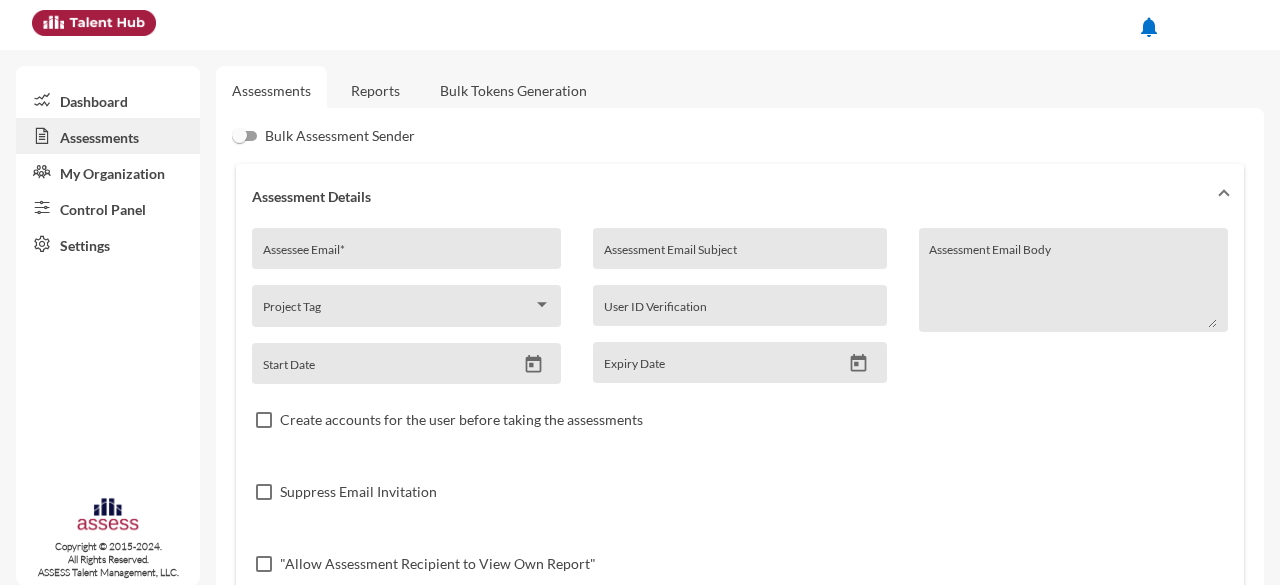 click on "Reports" at bounding box center [375, 90] 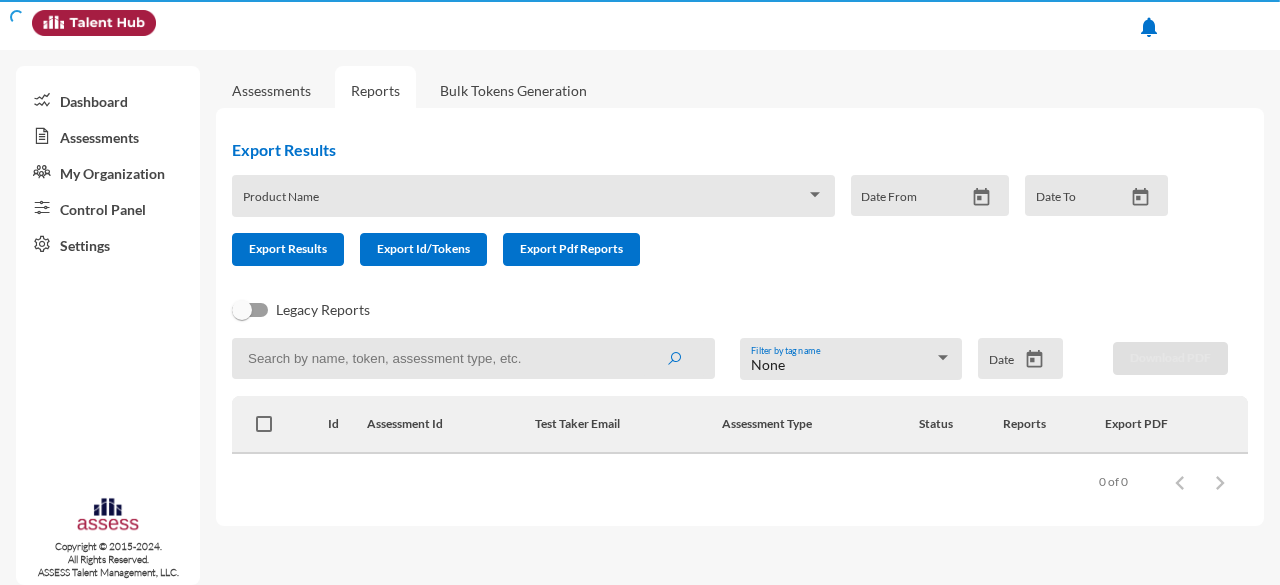 scroll, scrollTop: 0, scrollLeft: 0, axis: both 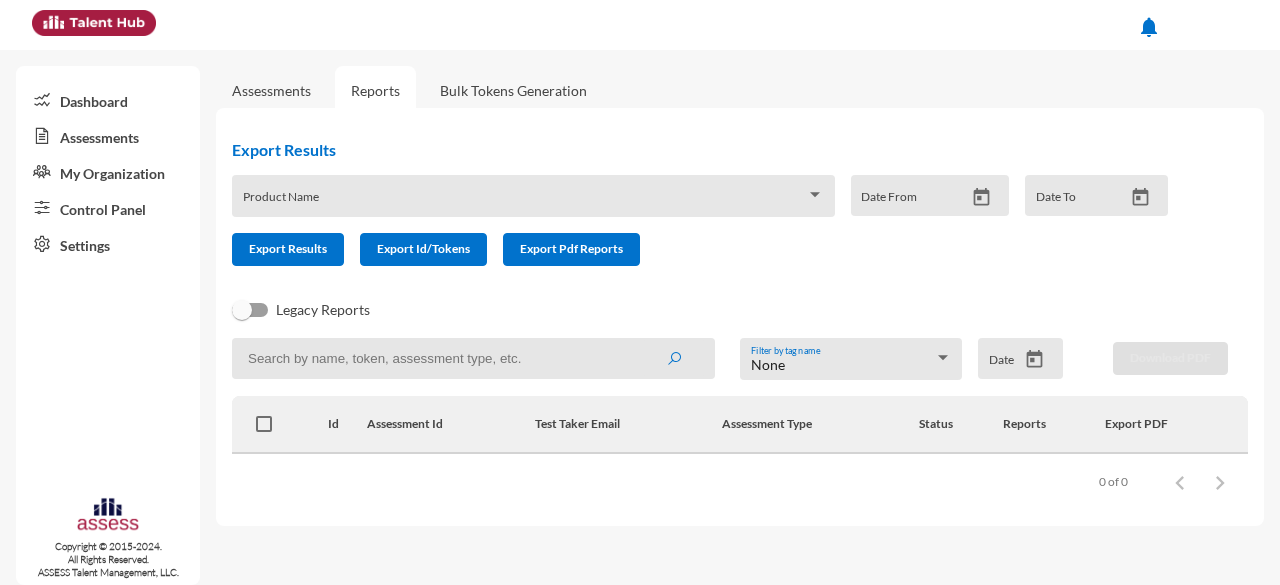 click on "Product Name" at bounding box center [533, 196] 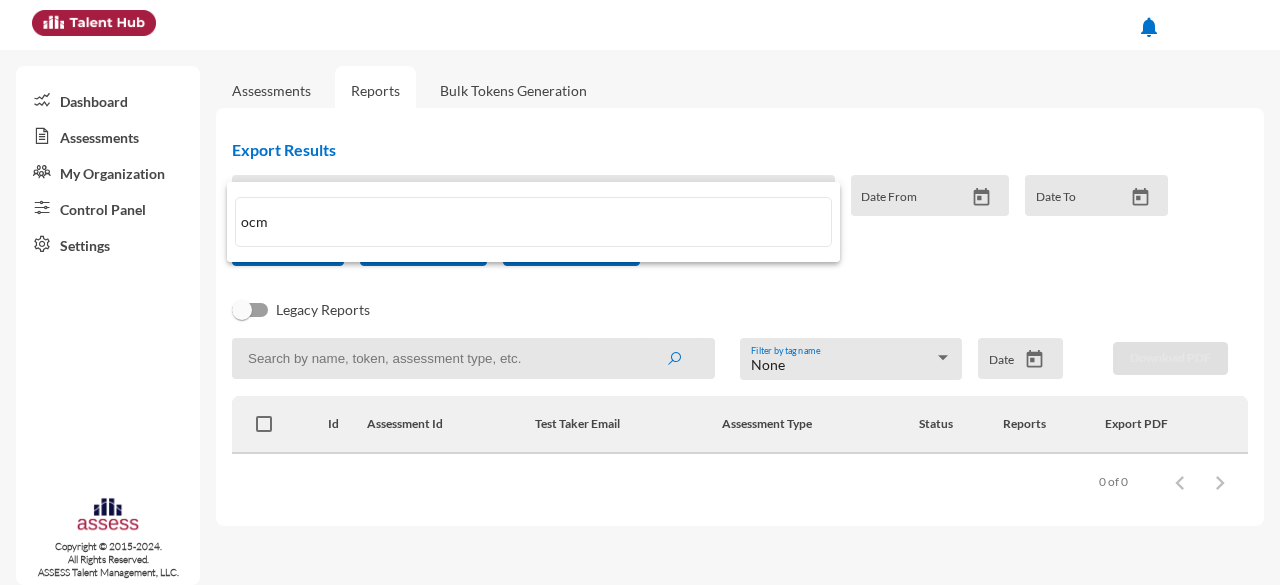 type on "ocm" 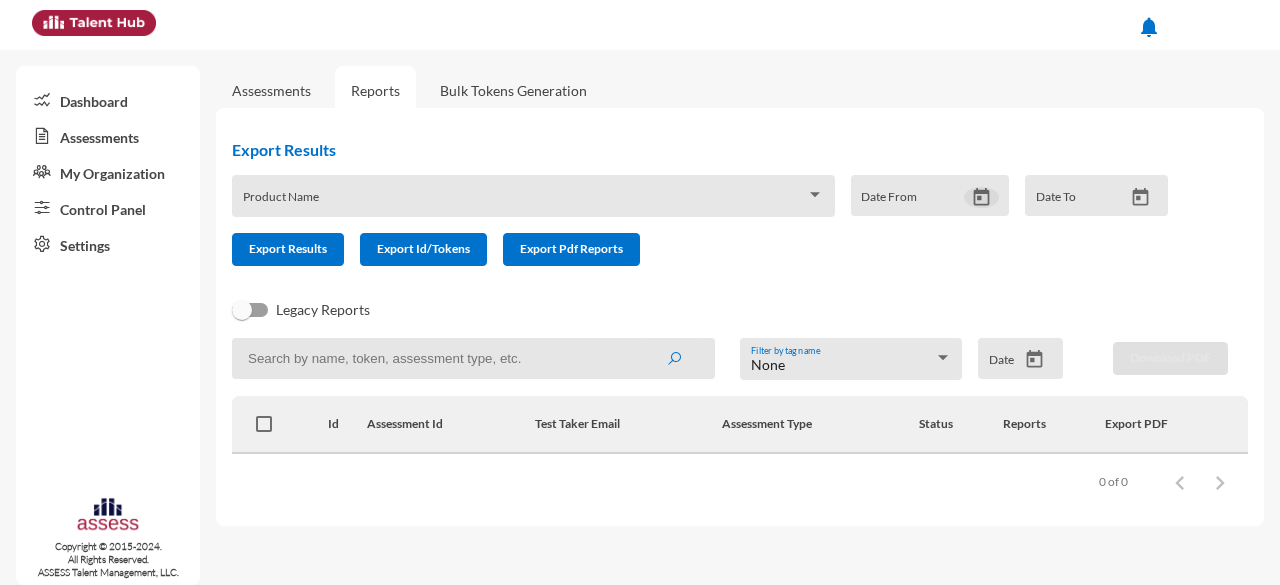 click at bounding box center [981, 197] 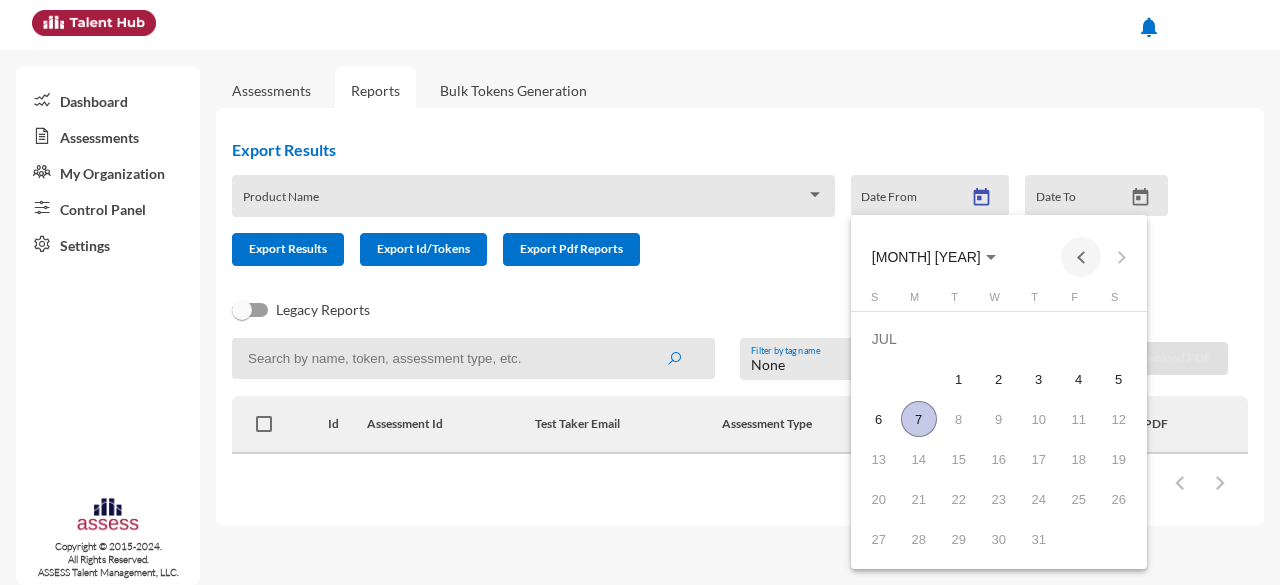 click at bounding box center [1081, 257] 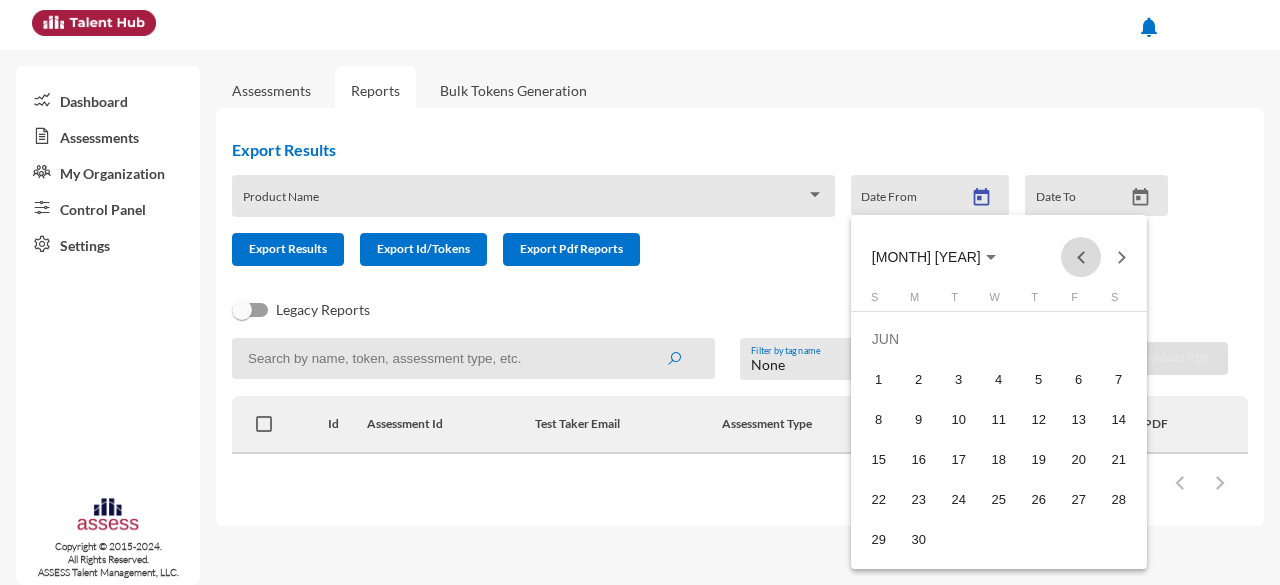 click at bounding box center [1081, 257] 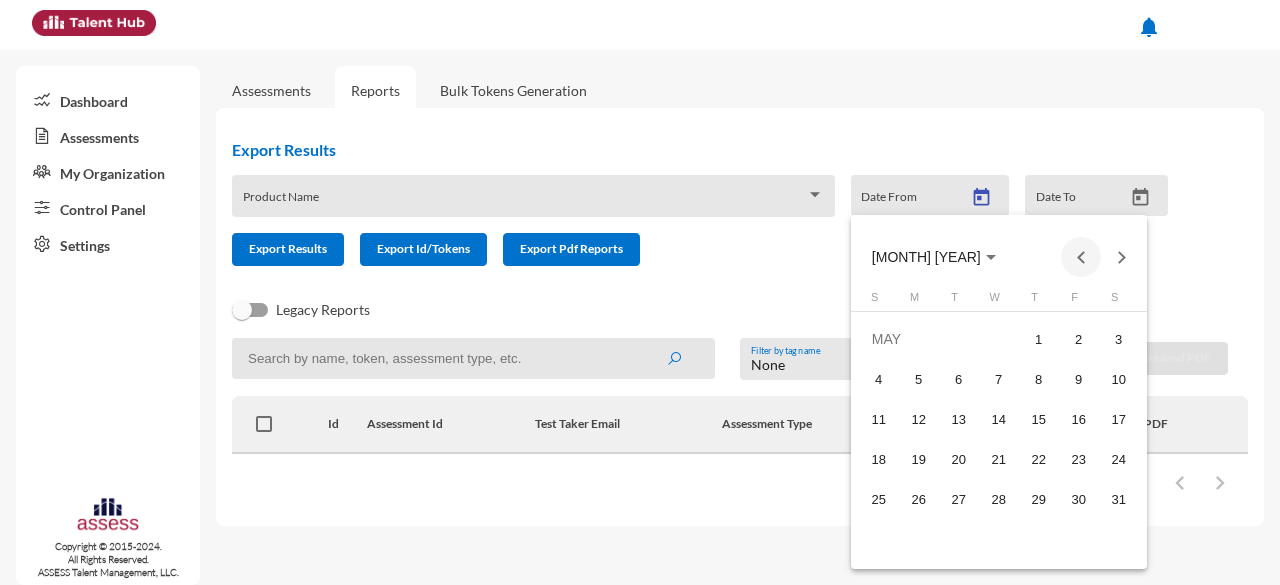 click at bounding box center [1081, 257] 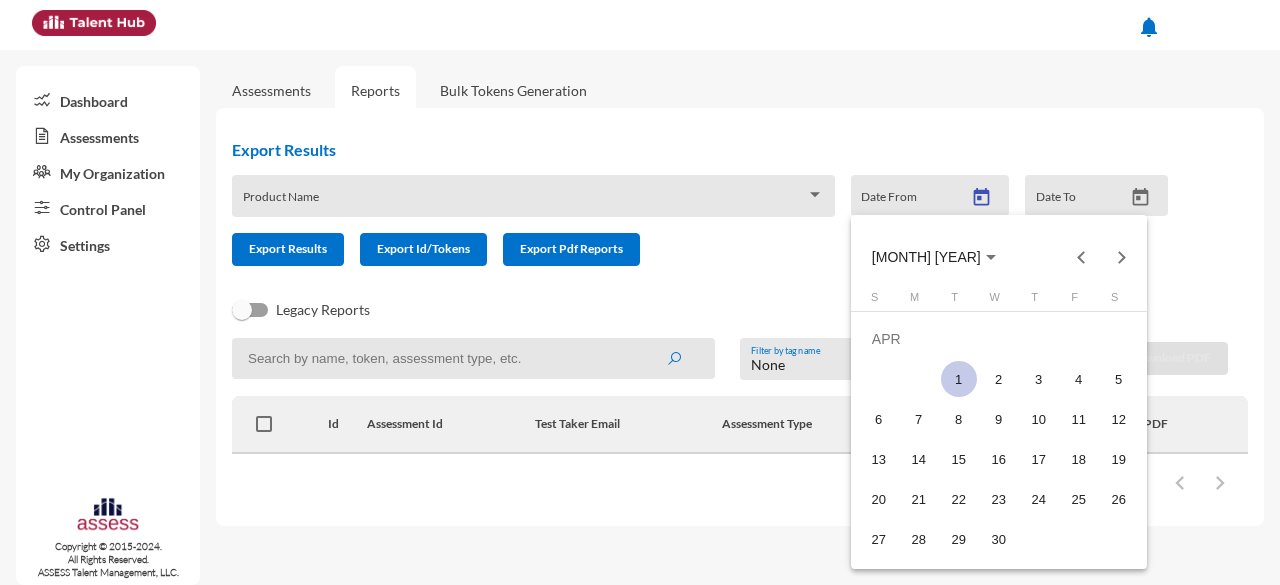 click on "1" at bounding box center [959, 379] 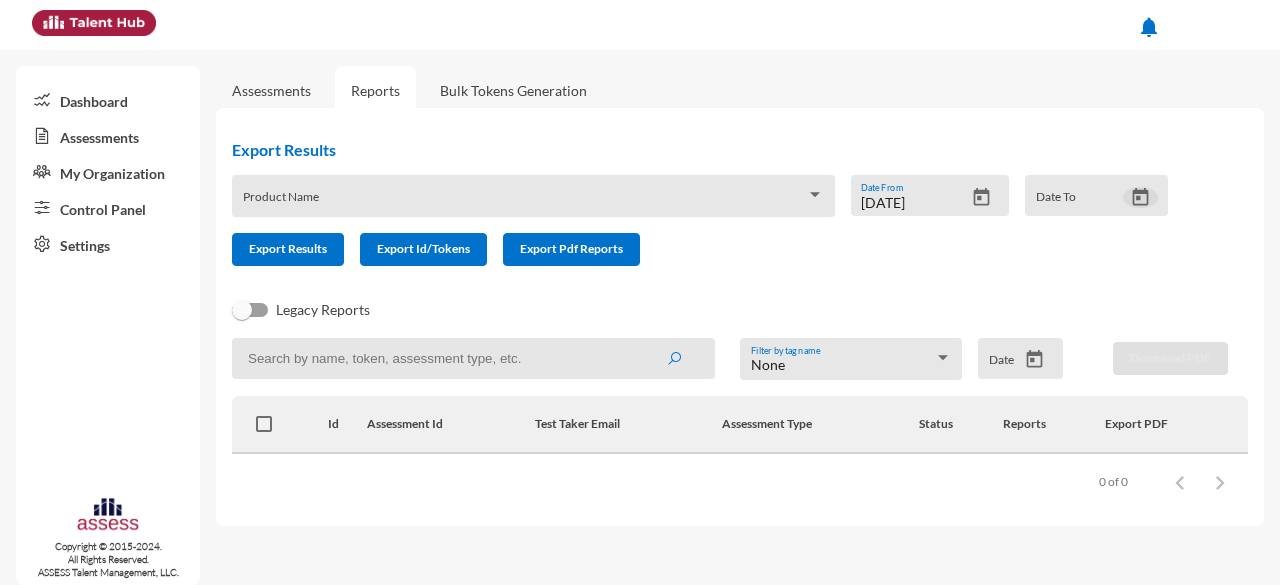 click at bounding box center (1140, 196) 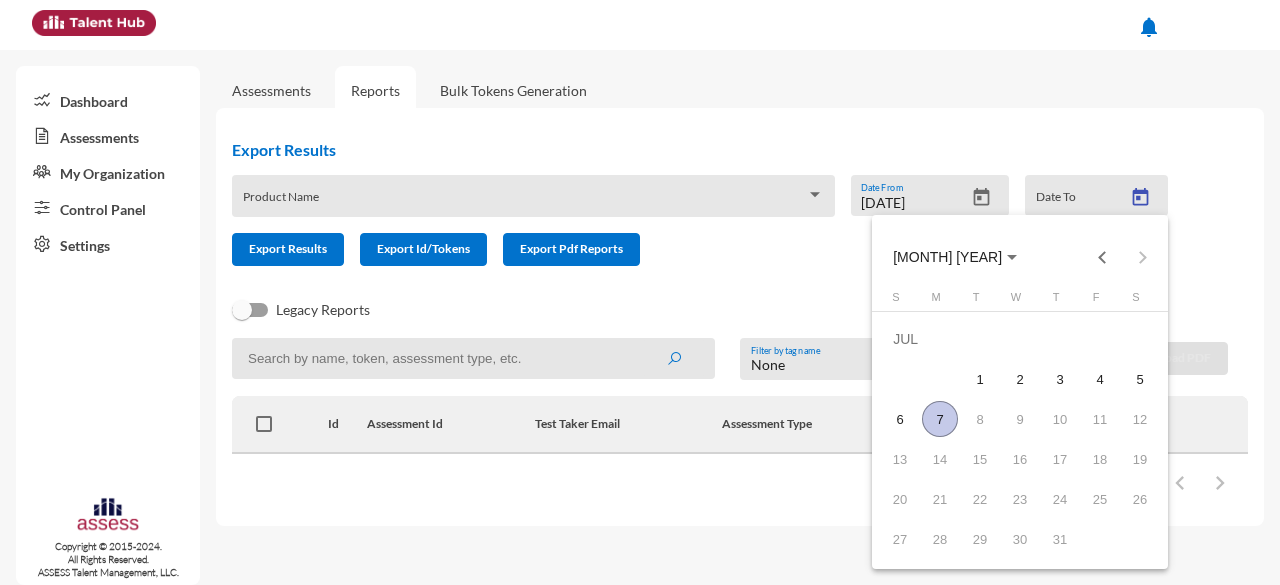 click on "7" at bounding box center (940, 419) 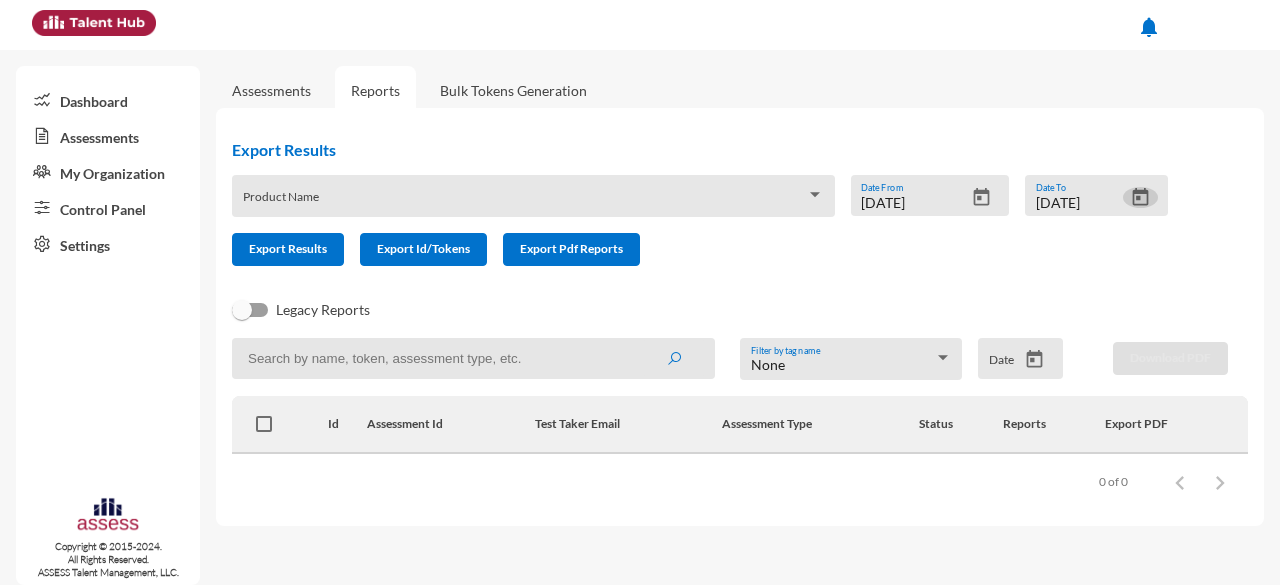 click on "Export Results   Product Name  4/1/2025  Date From 7/7/2025  Date To   Export Results   Export Id/Tokens   Export Pdf Reports" at bounding box center (708, 211) 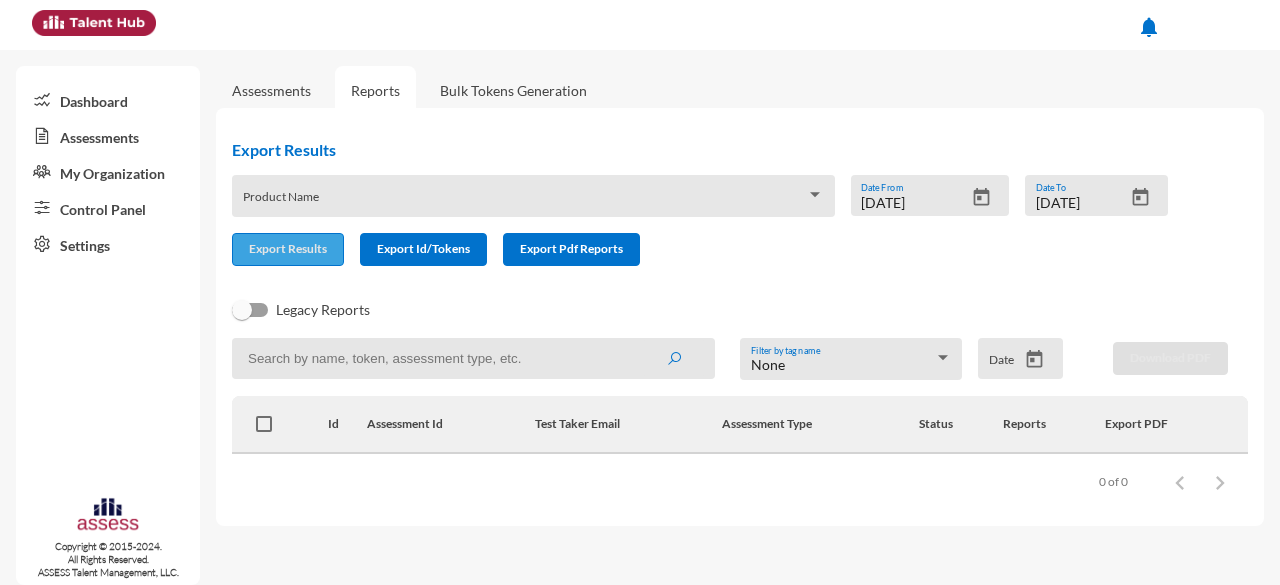 click on "Export Results" at bounding box center (288, 248) 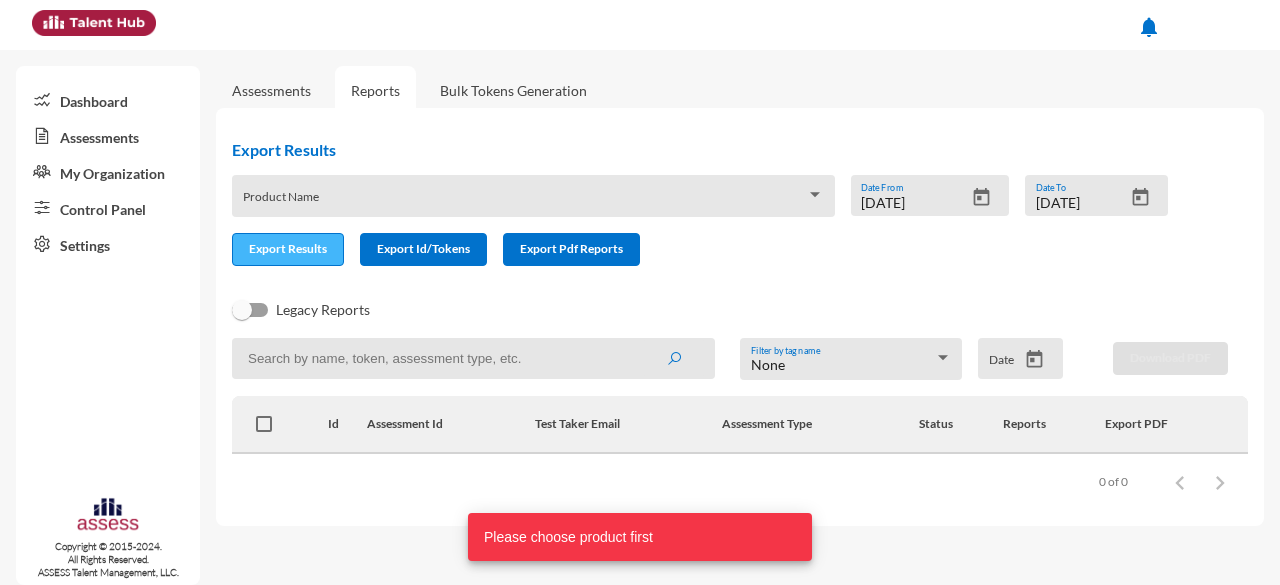 click on "Export Results" at bounding box center [288, 248] 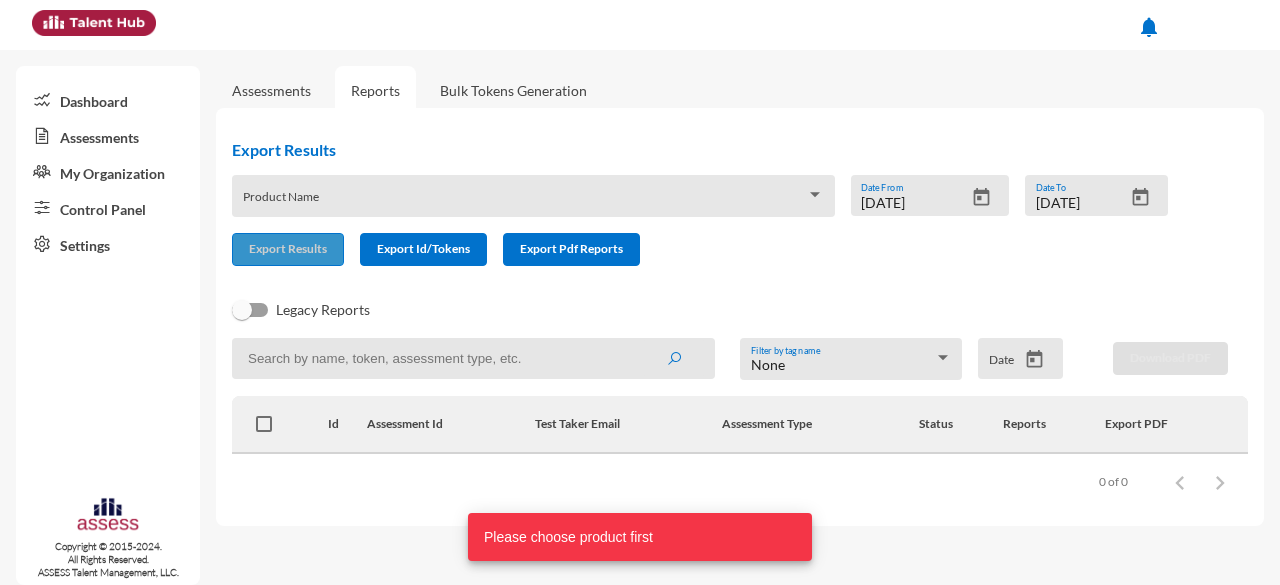 click on "Export Results" at bounding box center [288, 248] 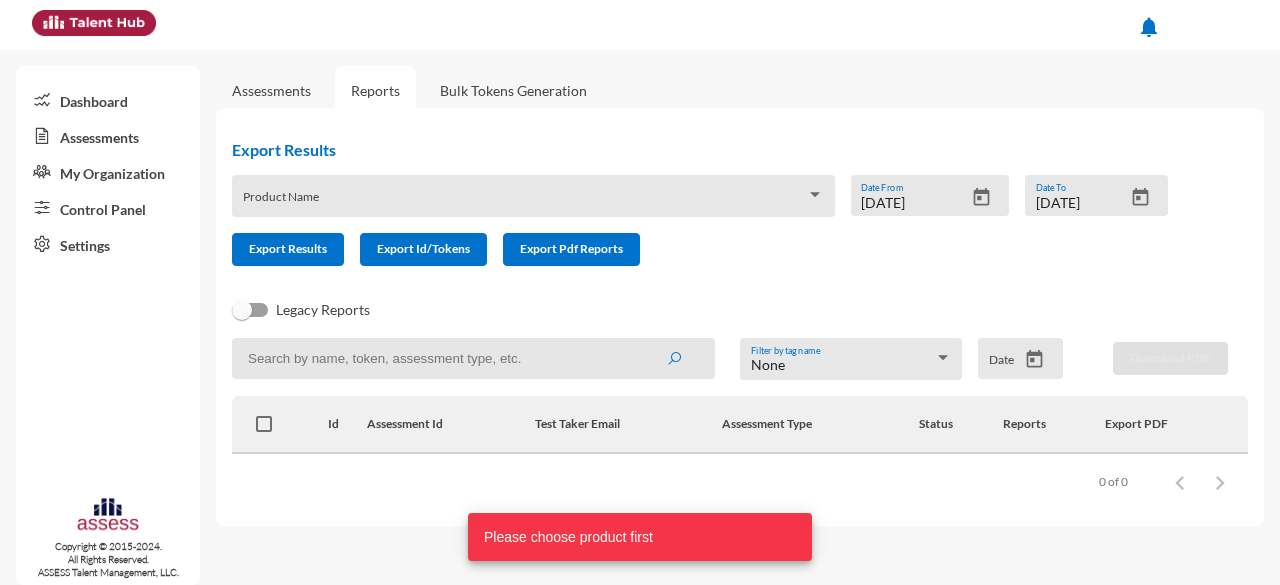 click at bounding box center [525, 203] 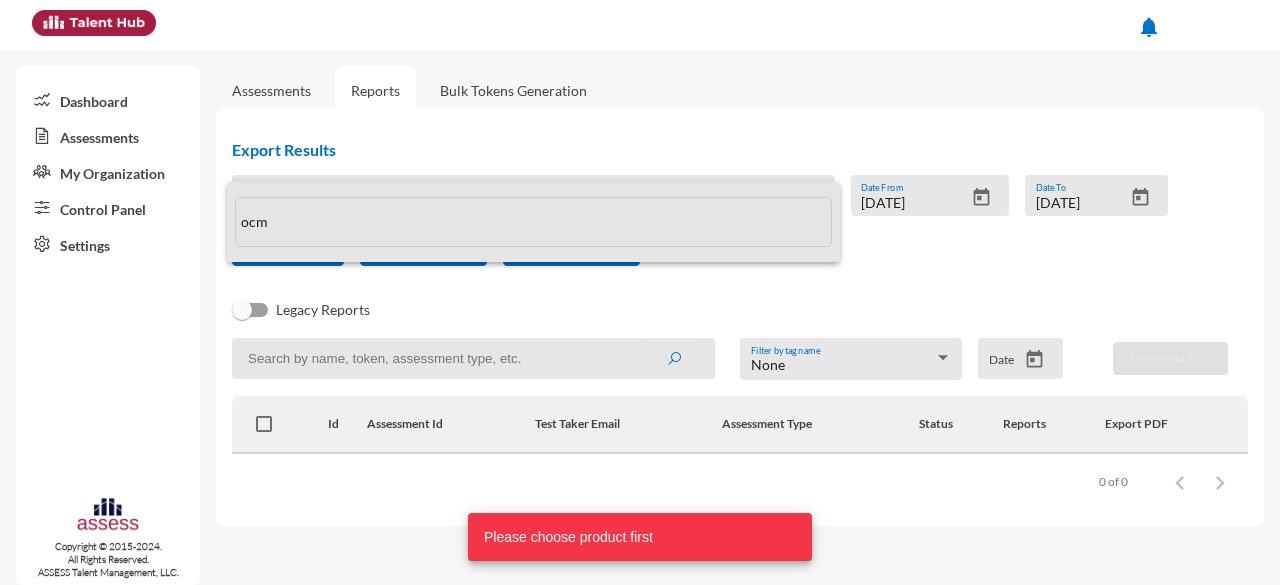 click on "ocm" at bounding box center [534, 222] 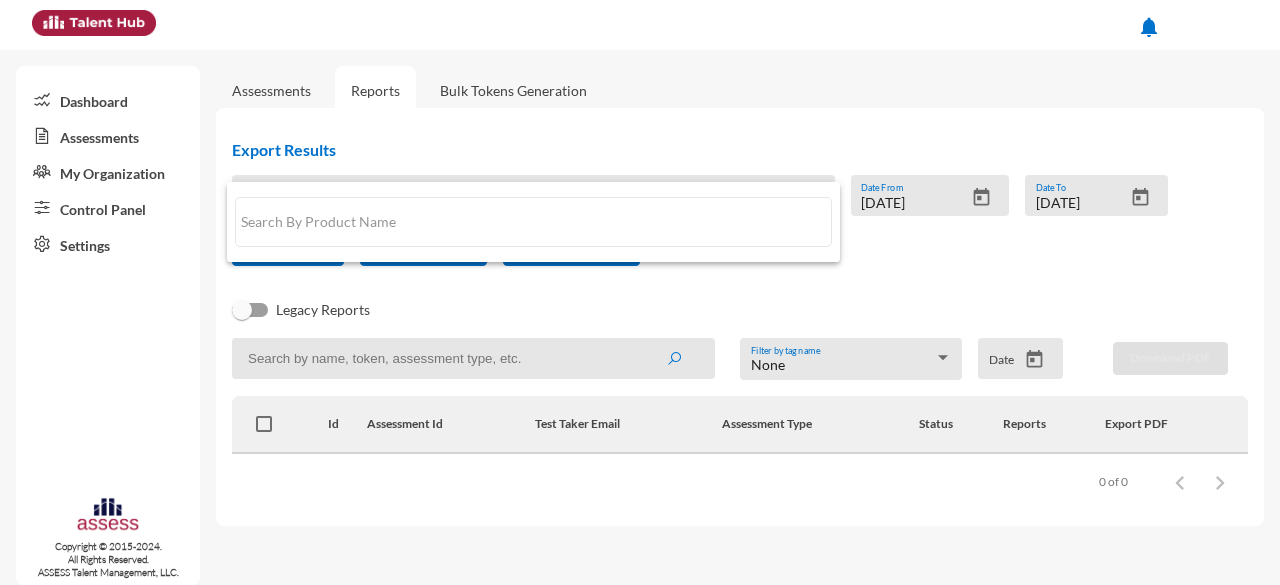 click at bounding box center (534, 222) 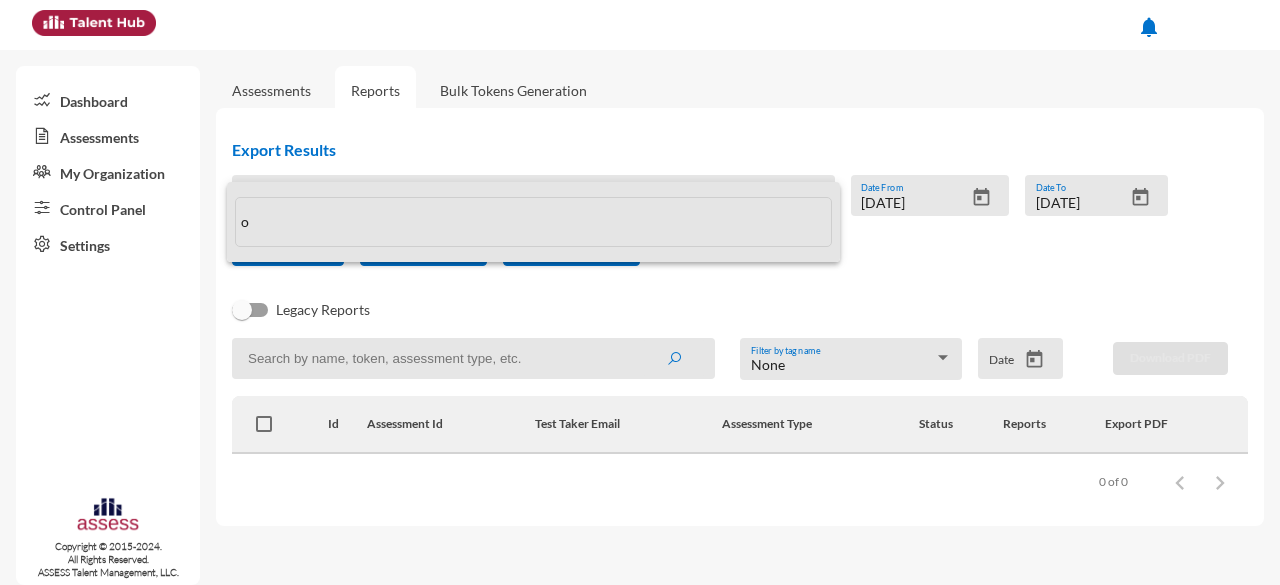 click on "o" at bounding box center [534, 222] 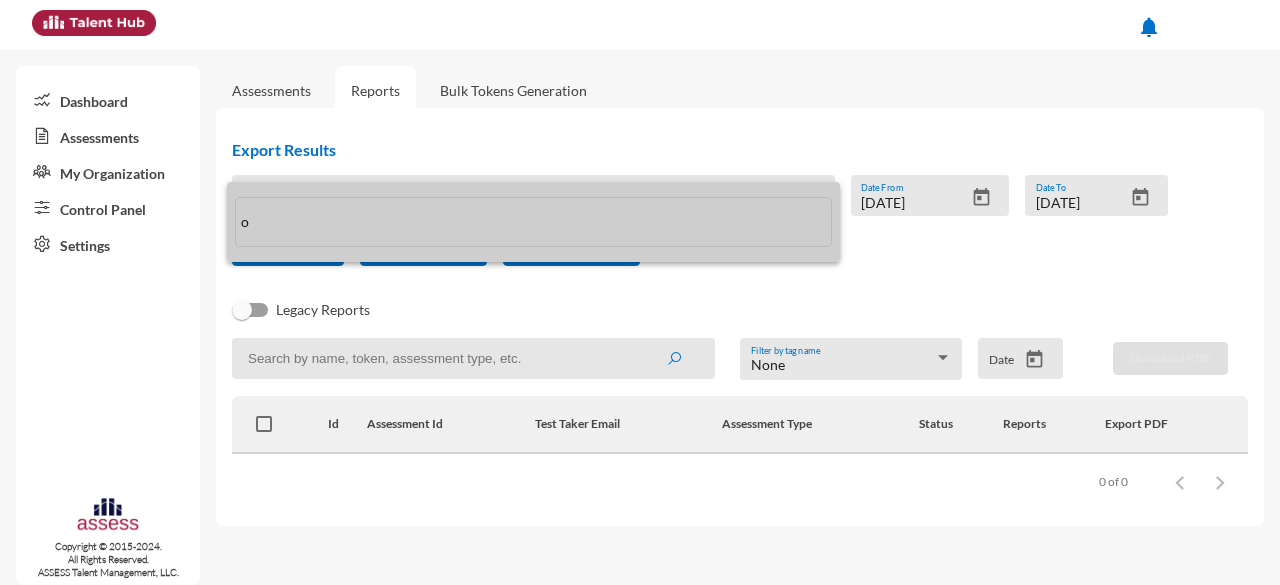 click on "o" at bounding box center (534, 222) 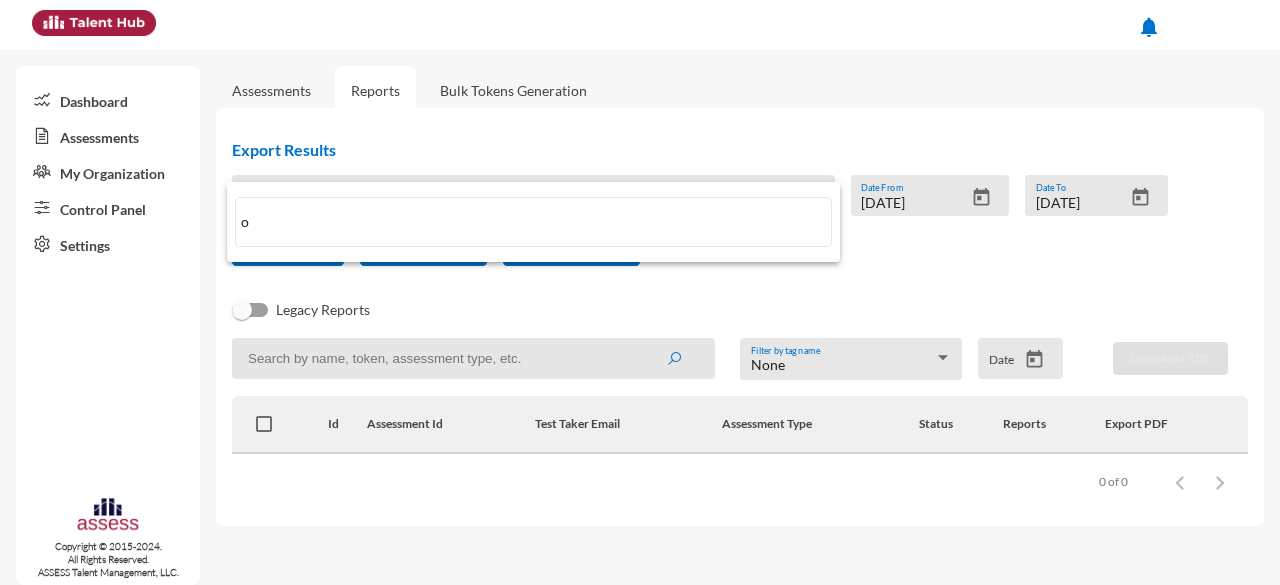 click on "o" at bounding box center (534, 222) 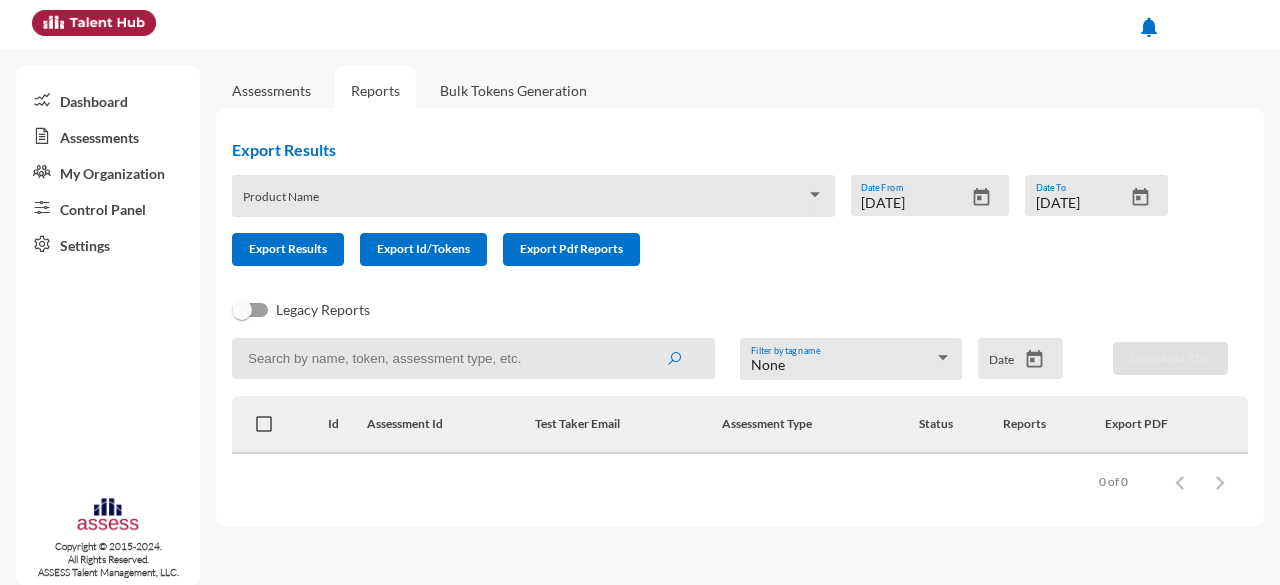 click on "Product Name  4/1/2025  Date From 7/7/2025  Date To   Export Results   Export Id/Tokens   Export Pdf Reports" at bounding box center (708, 220) 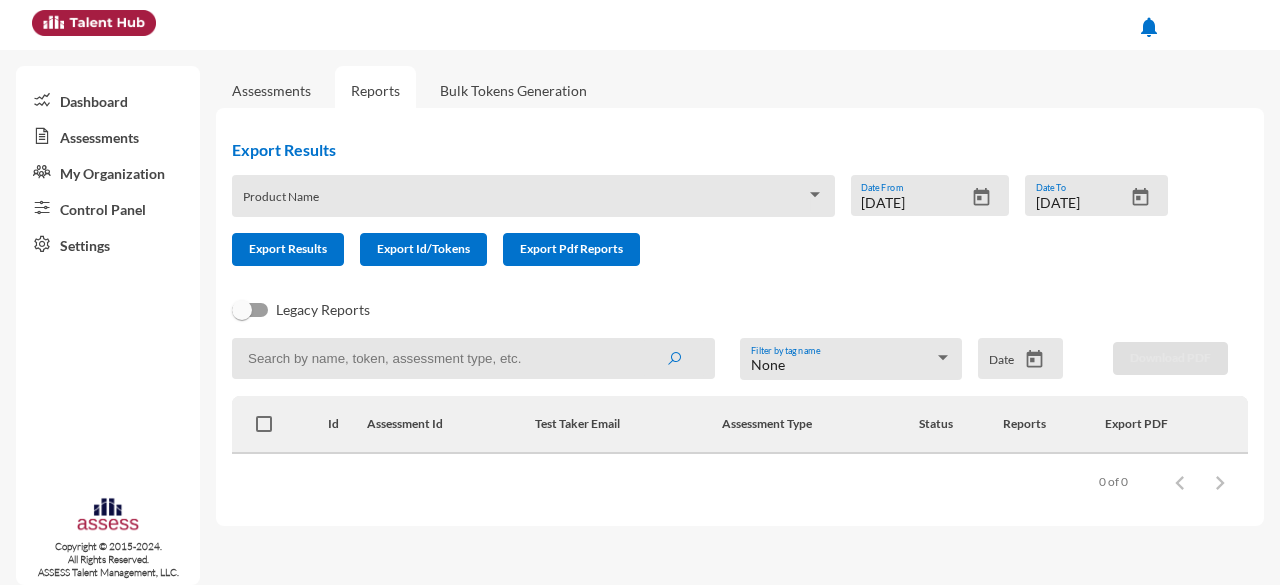 click on "Product Name  4/1/2025  Date From 7/7/2025  Date To   Export Results   Export Id/Tokens   Export Pdf Reports" at bounding box center (708, 220) 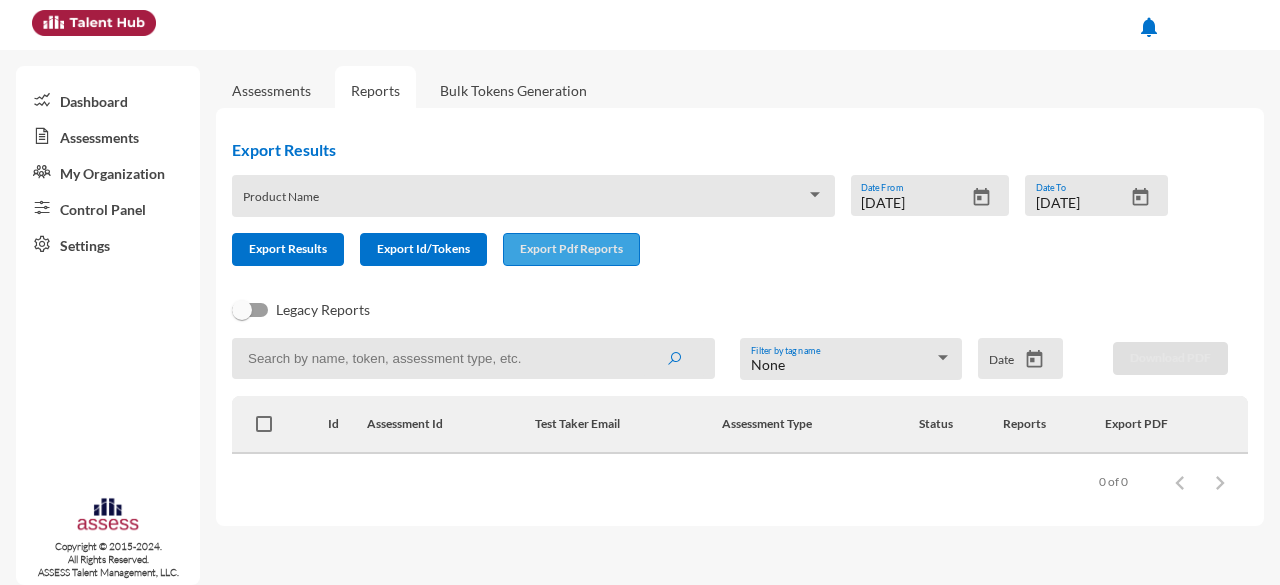 click on "Export Pdf Reports" at bounding box center [571, 248] 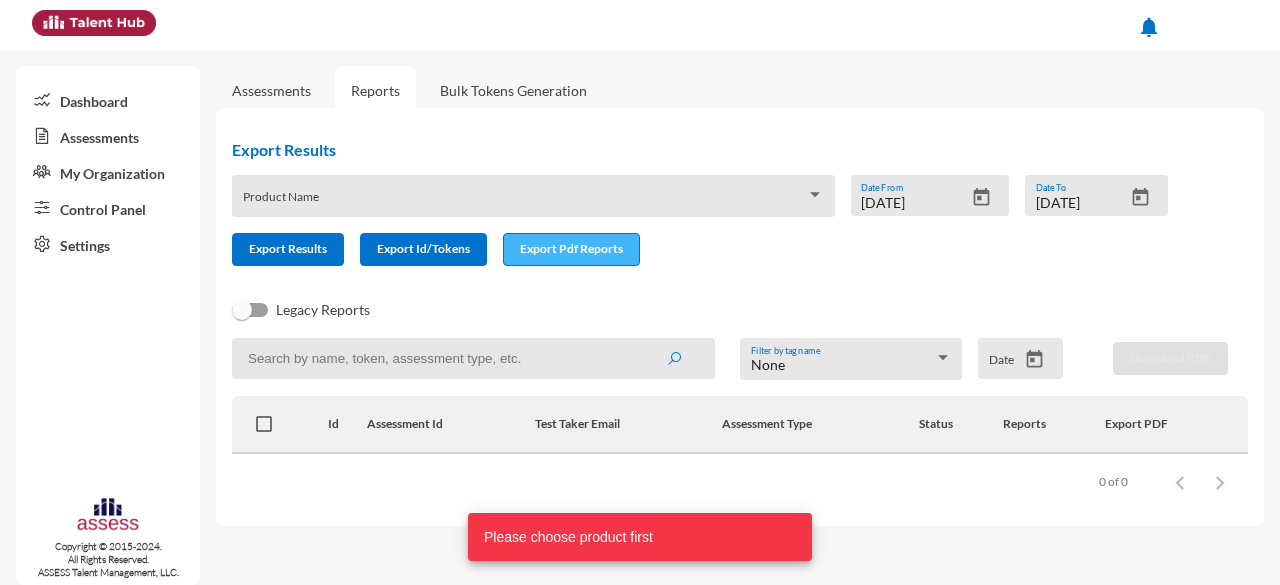 click on "Export Pdf Reports" at bounding box center [571, 248] 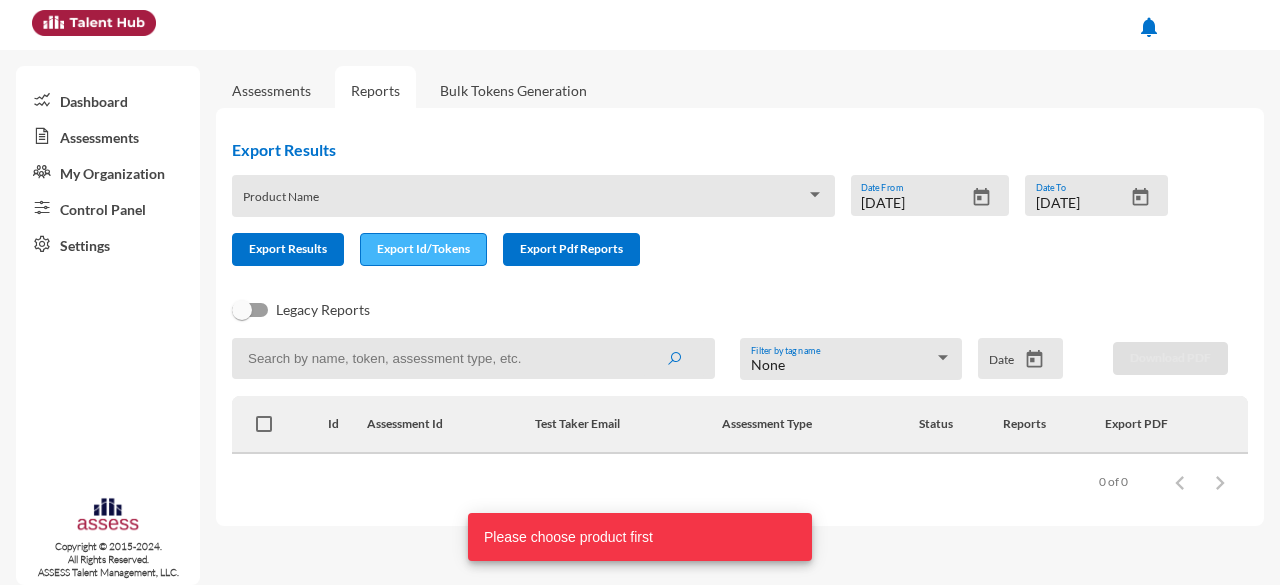click on "Export Id/Tokens" at bounding box center [423, 249] 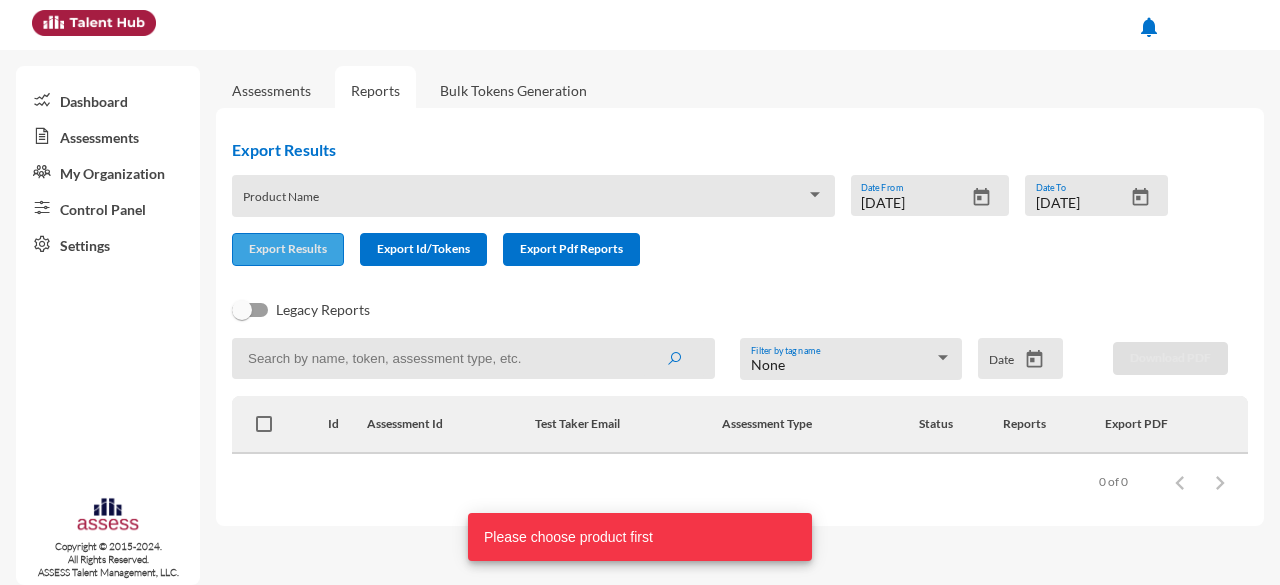 click on "Export Results" at bounding box center (288, 248) 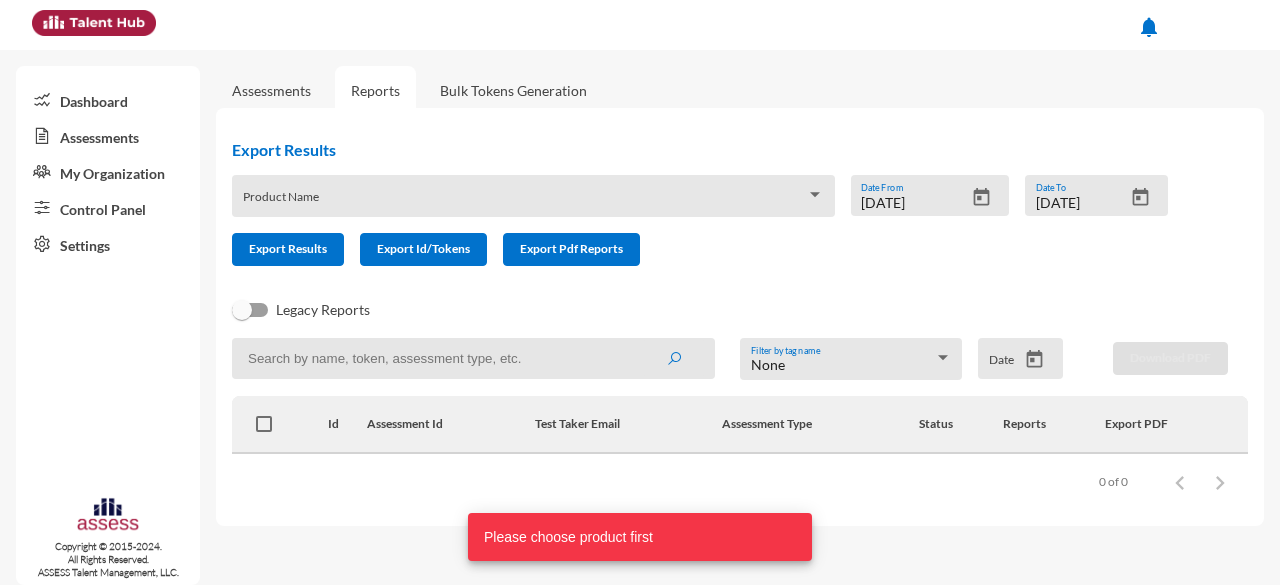 click on "Assessments" at bounding box center (108, 136) 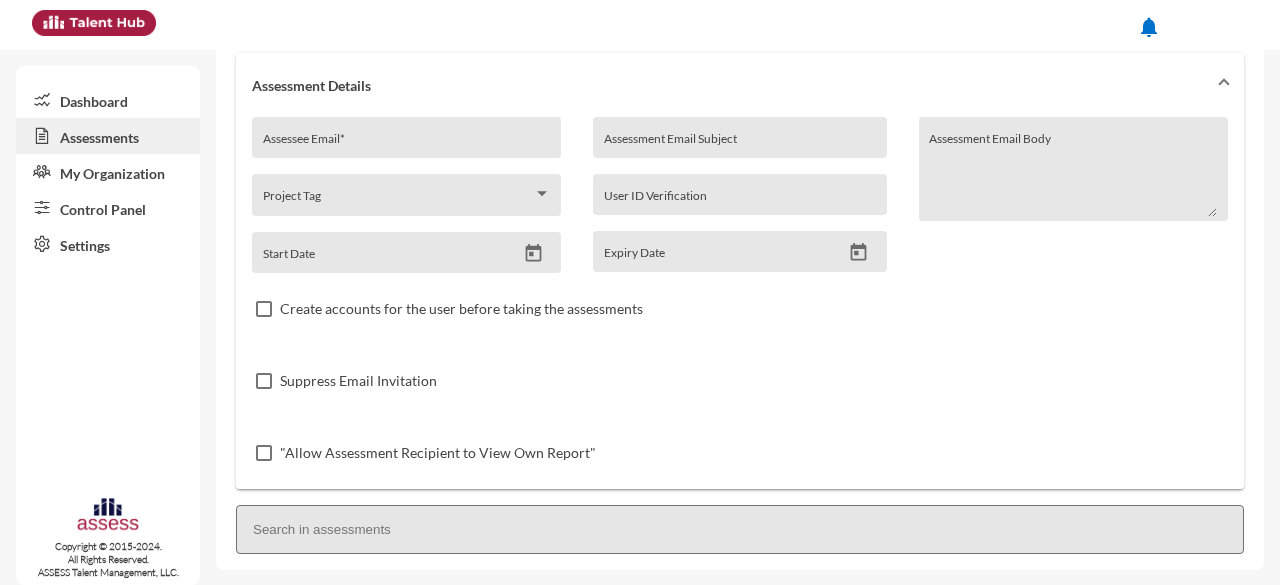 scroll, scrollTop: 0, scrollLeft: 0, axis: both 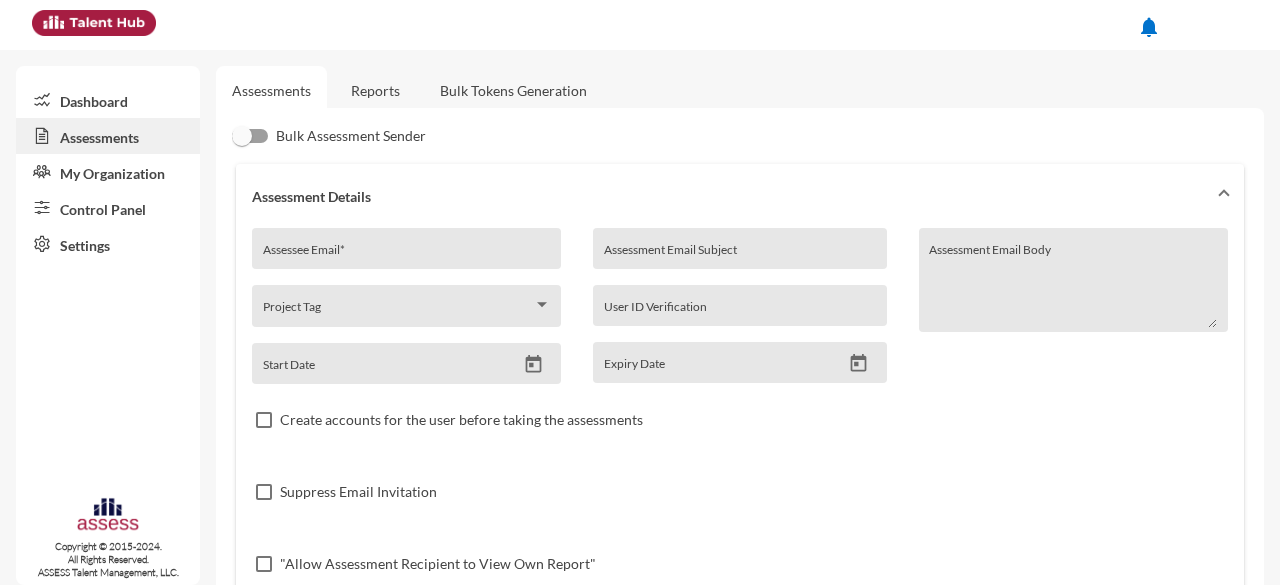 click on "Reports" at bounding box center (375, 90) 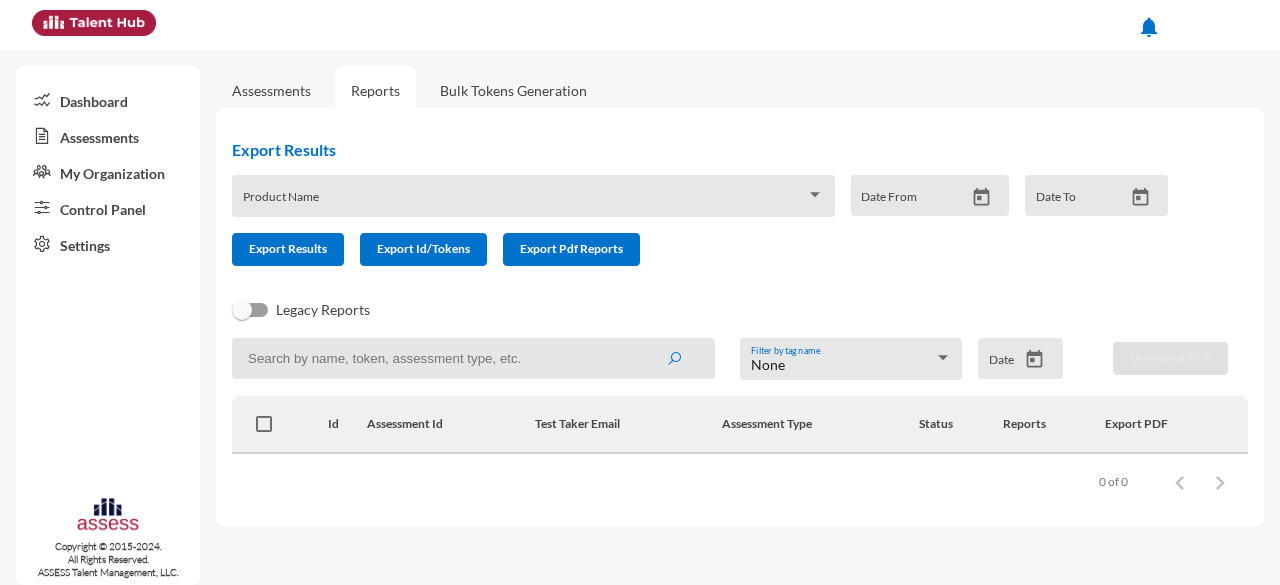 click on "Product Name" at bounding box center (534, 201) 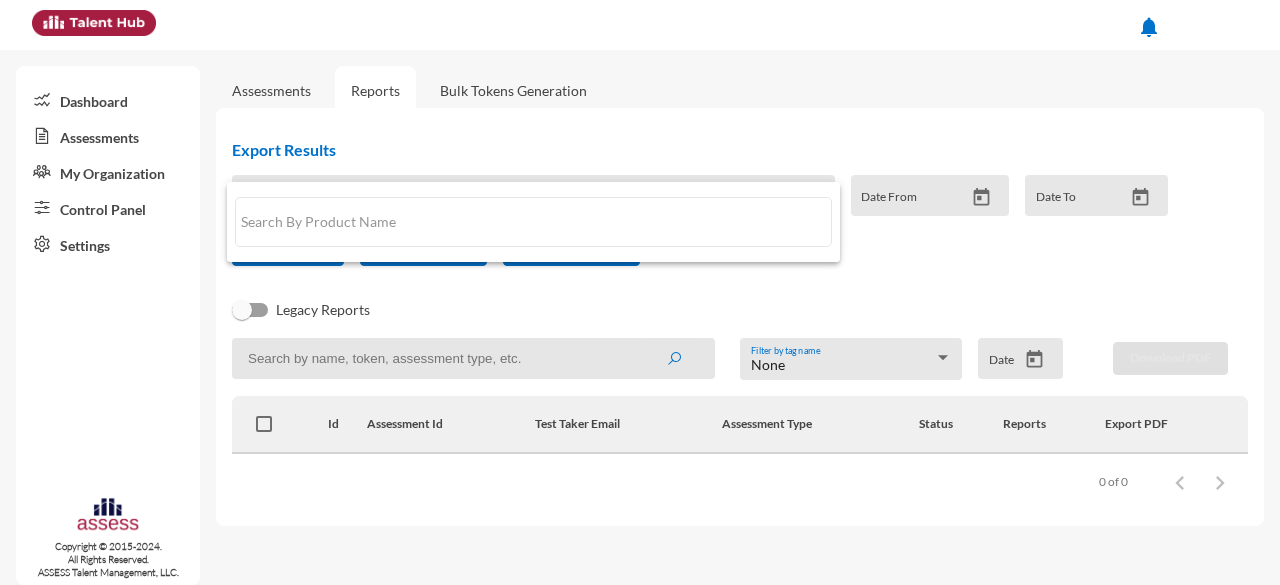 click at bounding box center [534, 222] 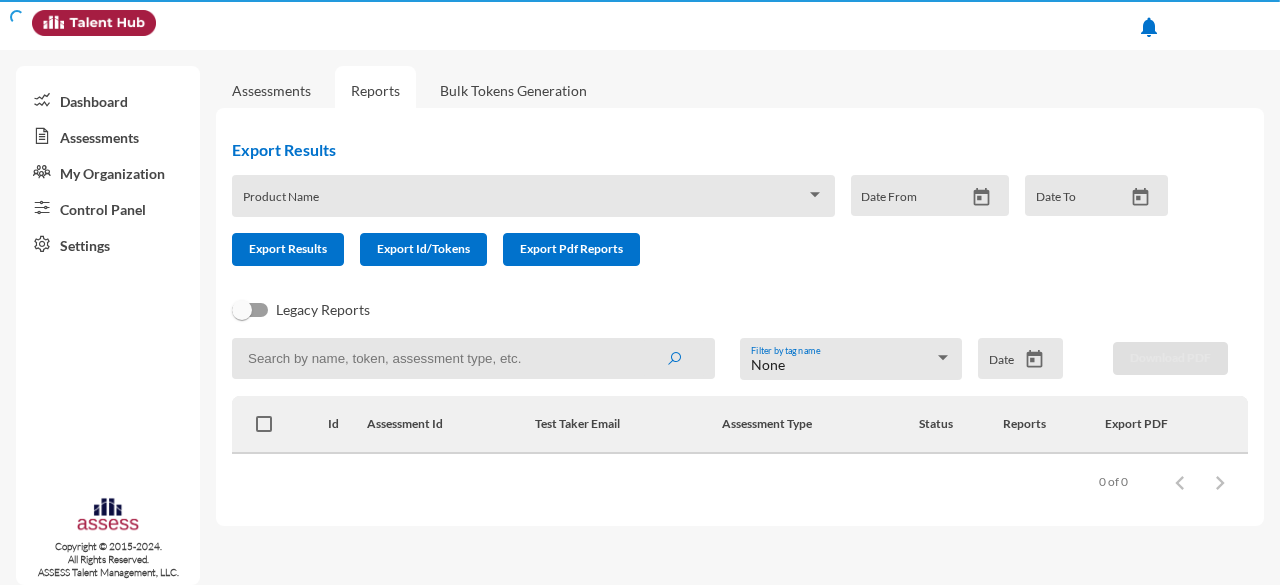 scroll, scrollTop: 0, scrollLeft: 0, axis: both 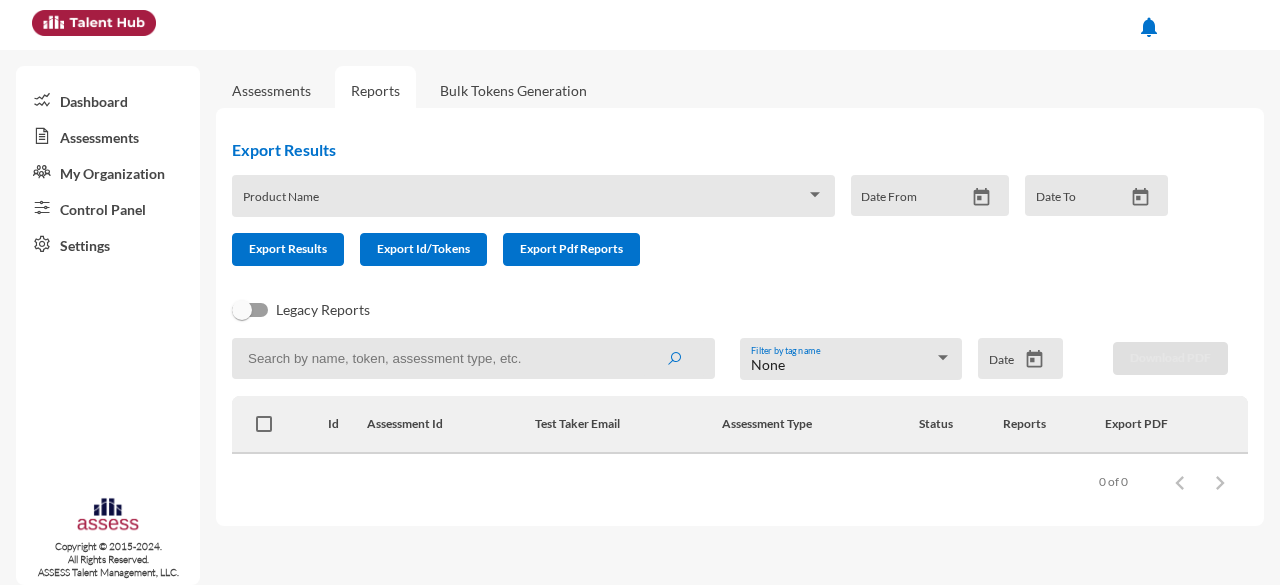 click on "My Organization" at bounding box center (108, 172) 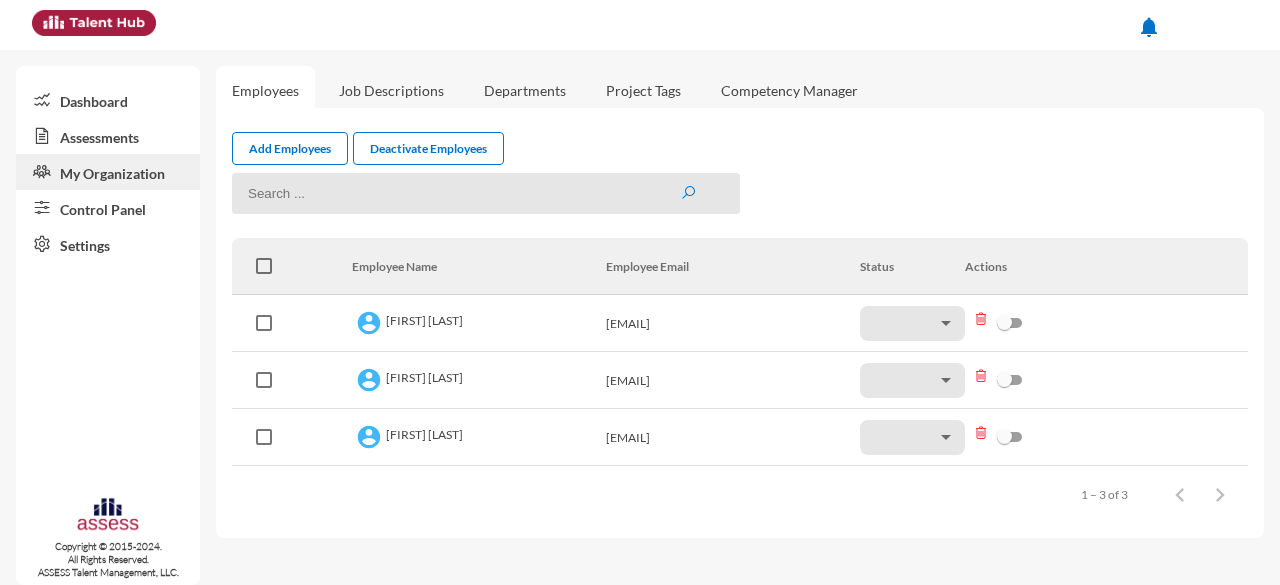 click on "Dashboard" at bounding box center [108, 100] 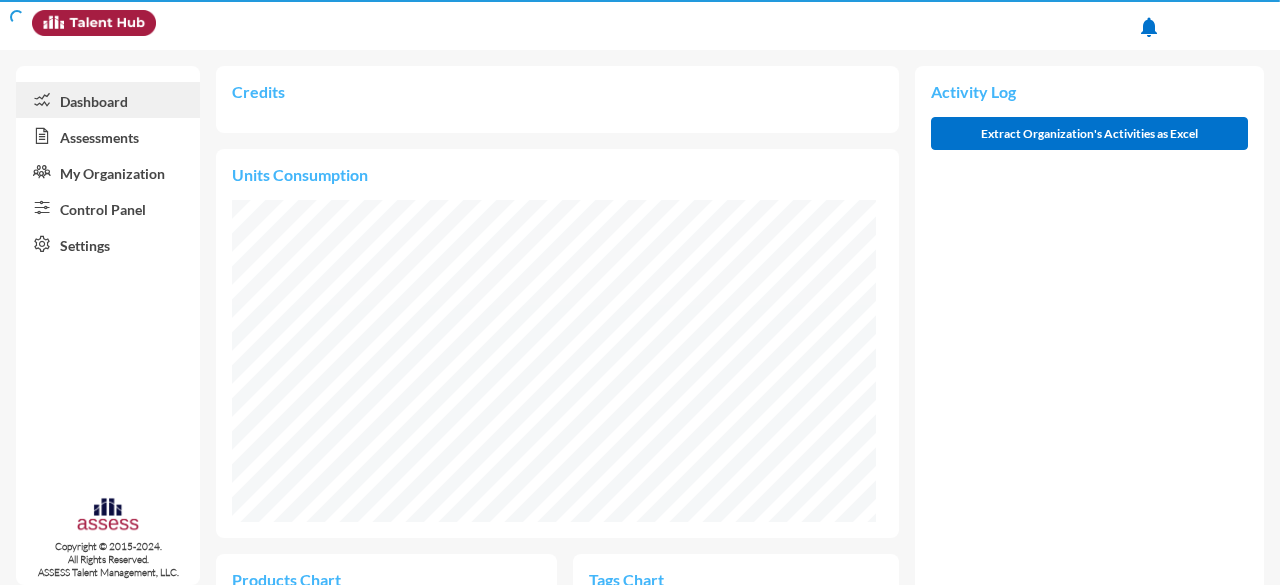scroll, scrollTop: 999678, scrollLeft: 999356, axis: both 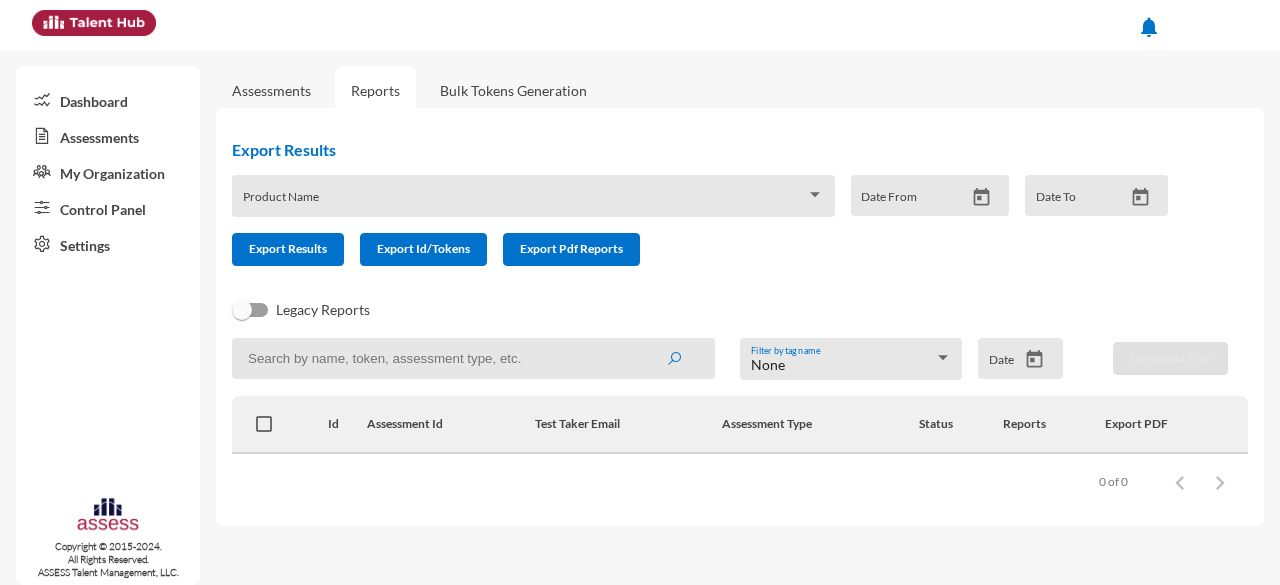 click on "Assessments" at bounding box center (271, 90) 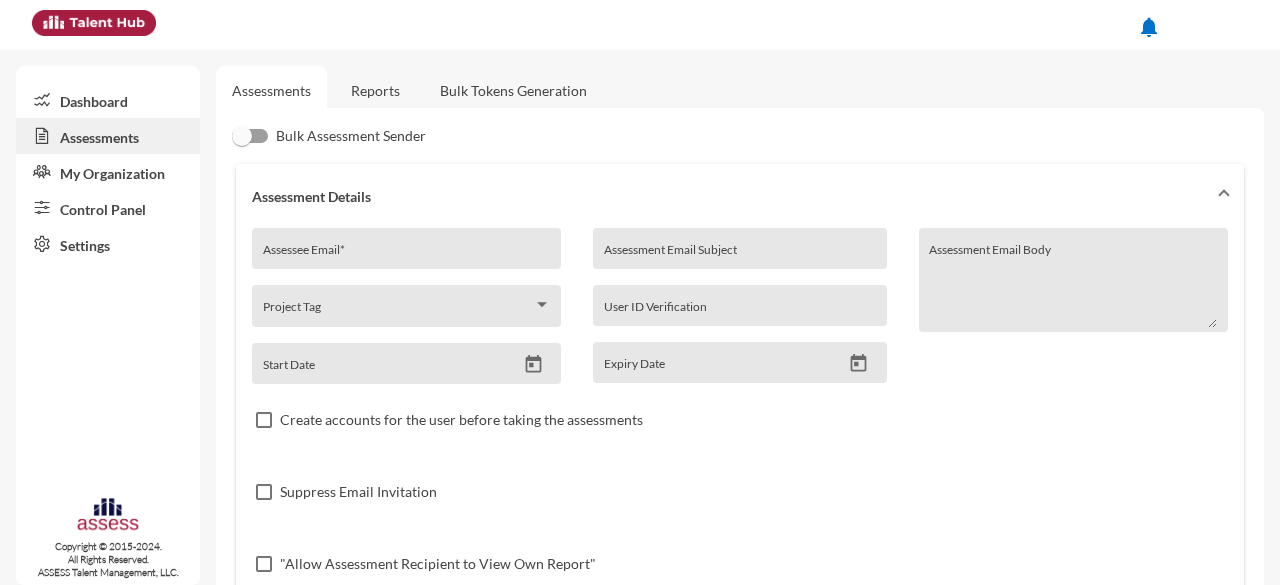 click on "Reports" at bounding box center (375, 90) 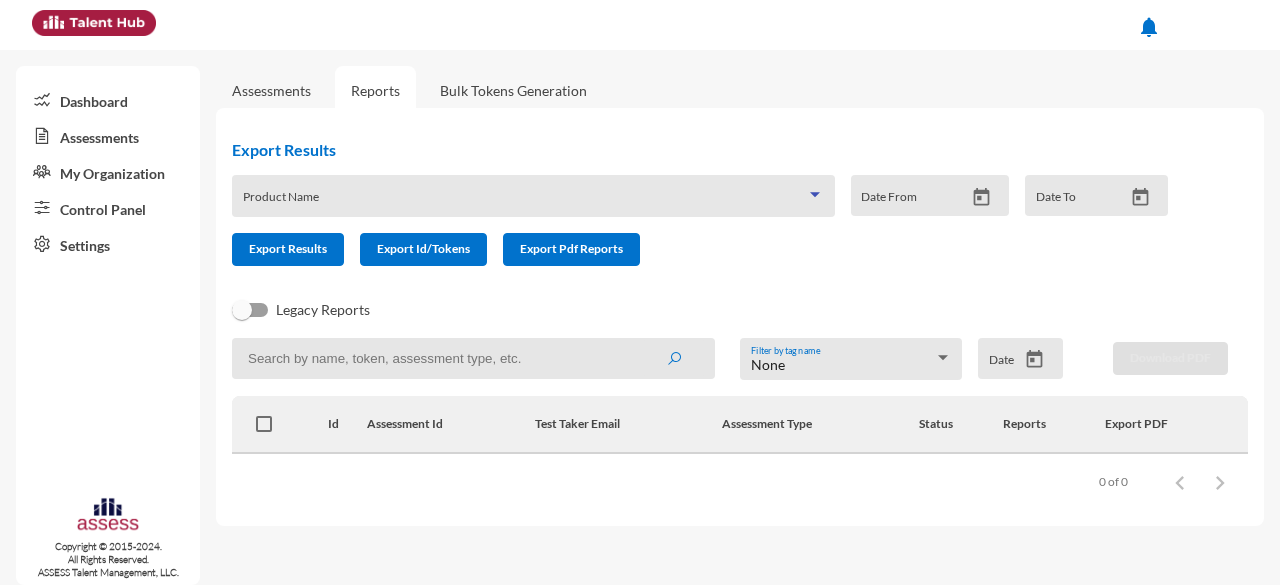 click at bounding box center (525, 203) 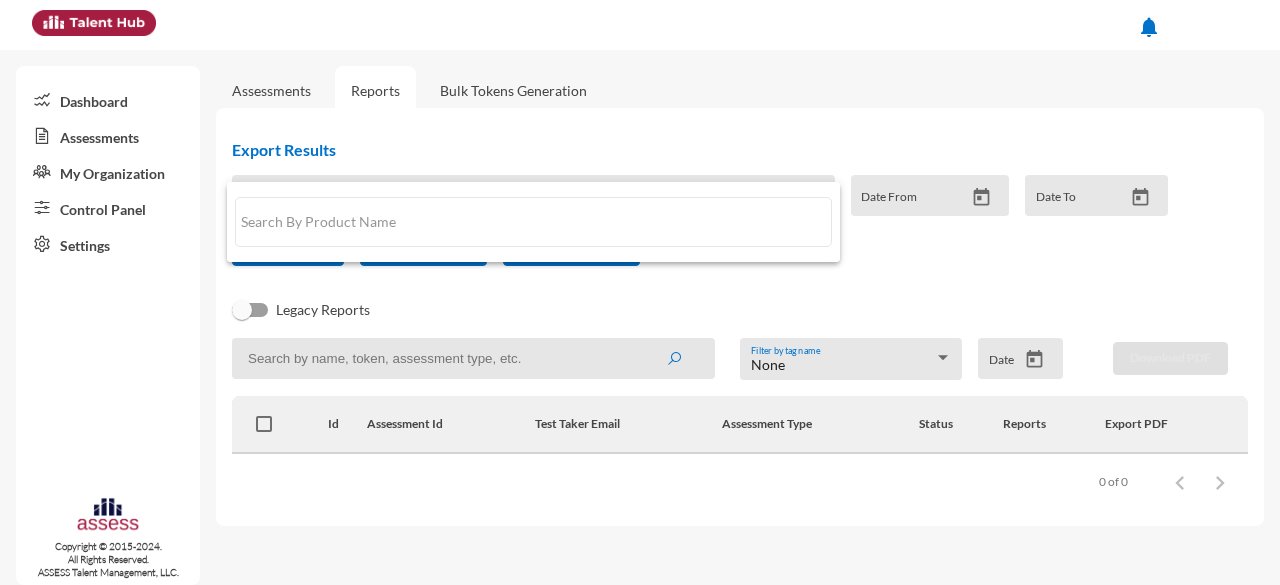 click at bounding box center (640, 292) 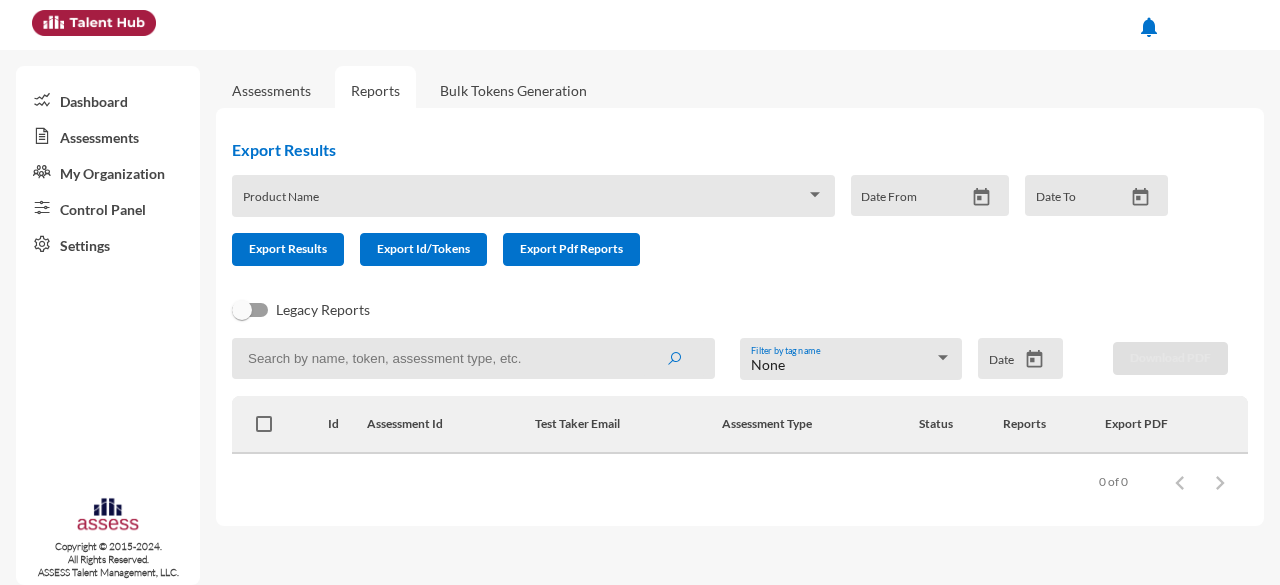click on "My Organization" at bounding box center [108, 172] 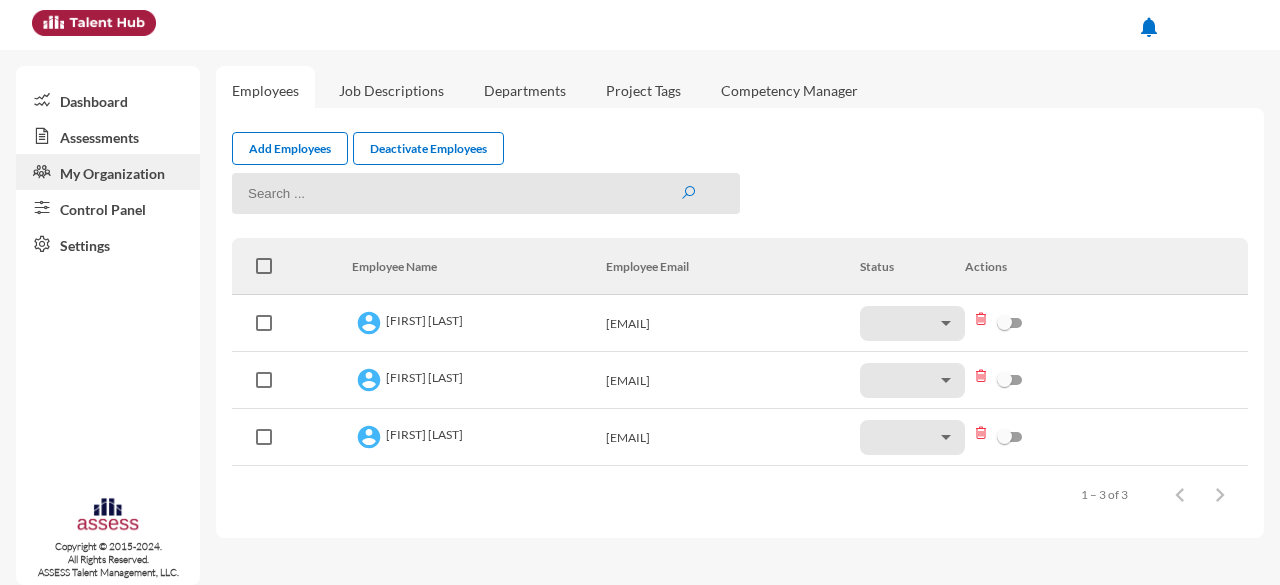 click on "Dashboard" at bounding box center [108, 100] 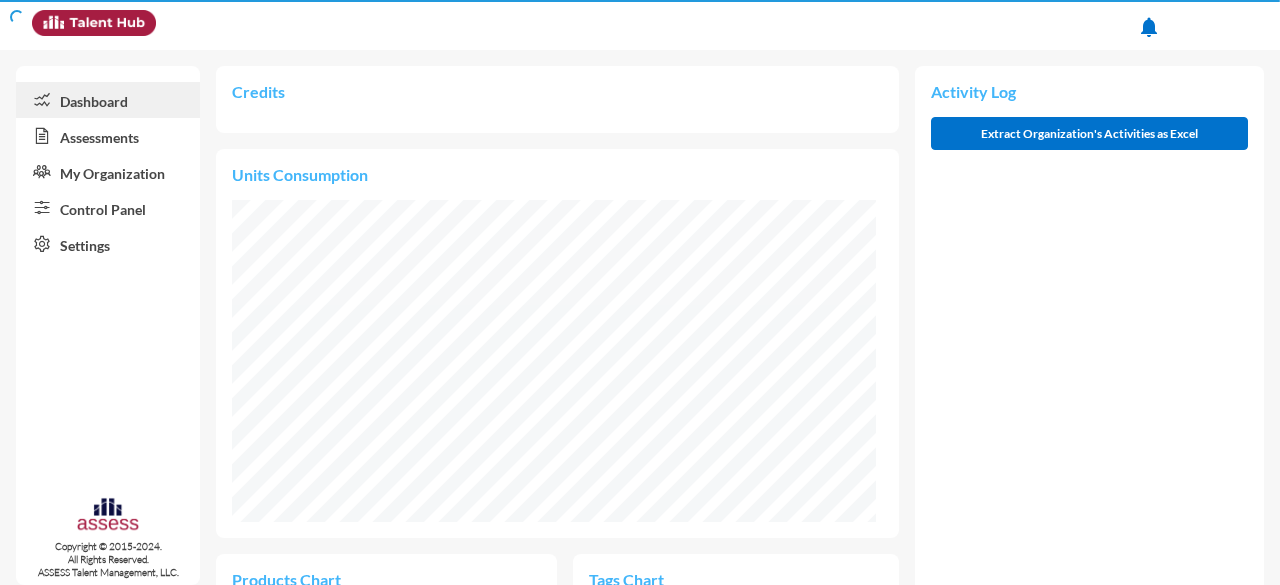 scroll, scrollTop: 999678, scrollLeft: 999356, axis: both 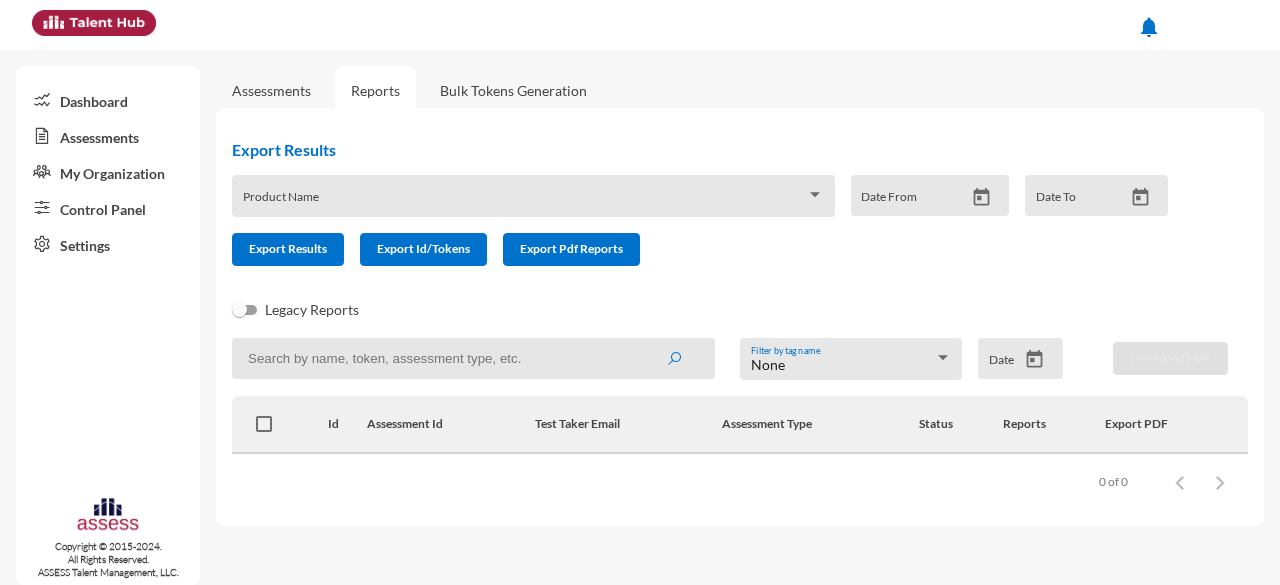 click at bounding box center [94, 23] 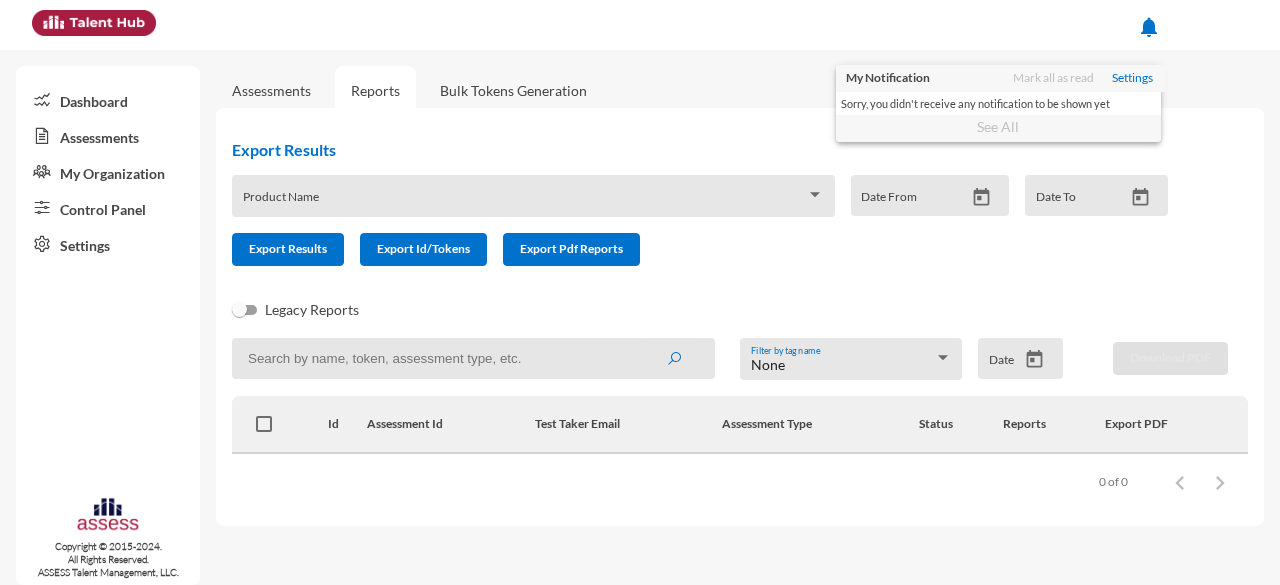 click on "My Notification Mark all as read Settings" at bounding box center (1001, 78) 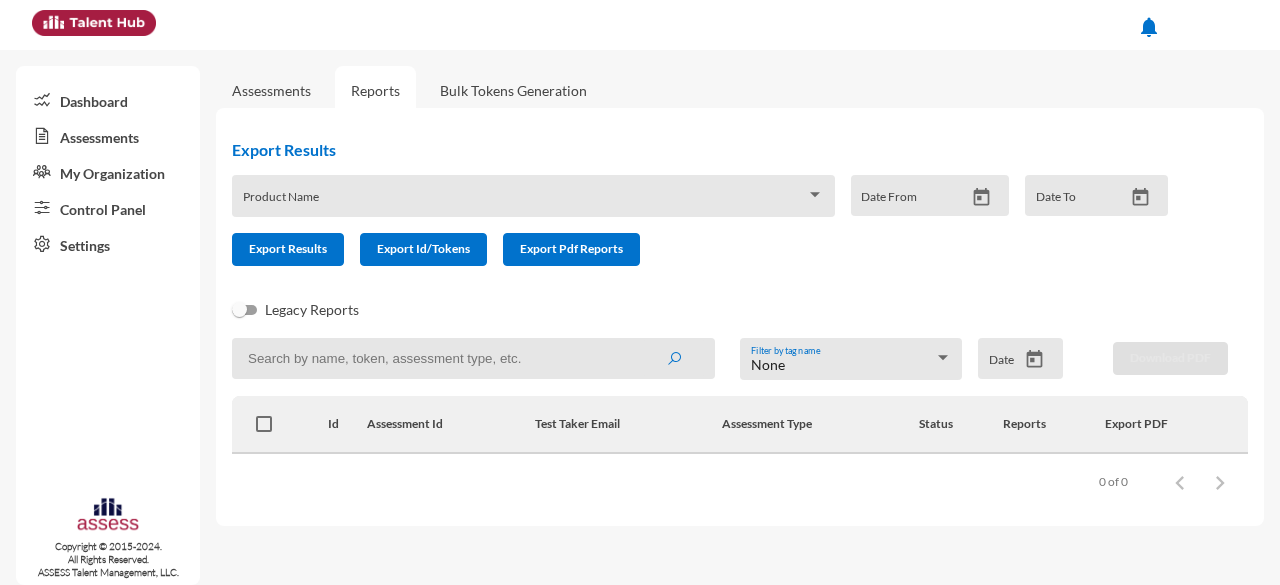click on "Export Results   Product Name   Date From  Date To   Export Results   Export Id/Tokens   Export Pdf Reports" at bounding box center [708, 211] 